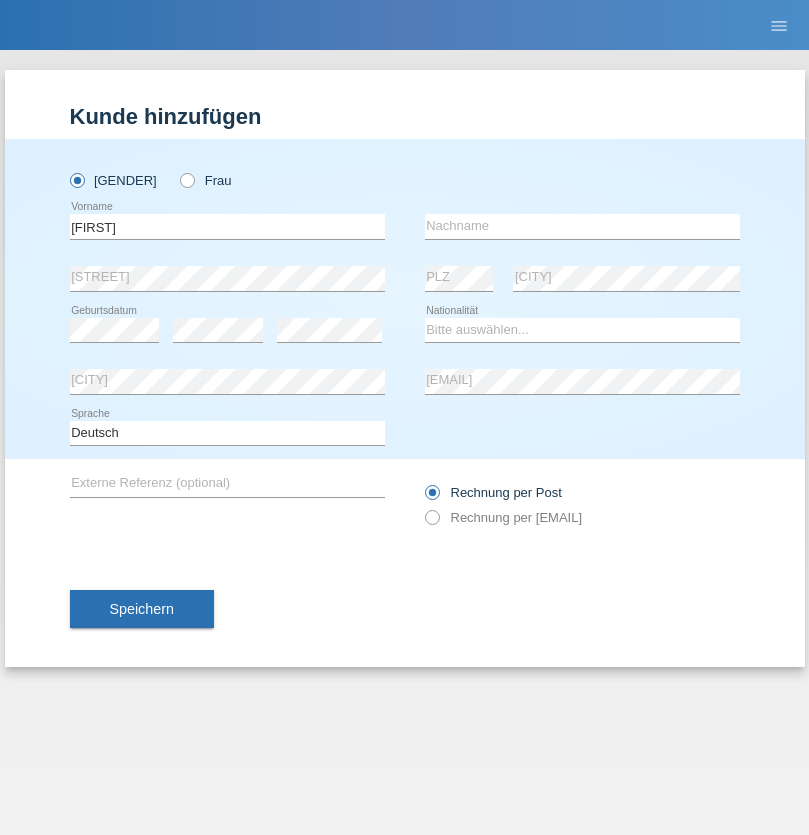 scroll, scrollTop: 0, scrollLeft: 0, axis: both 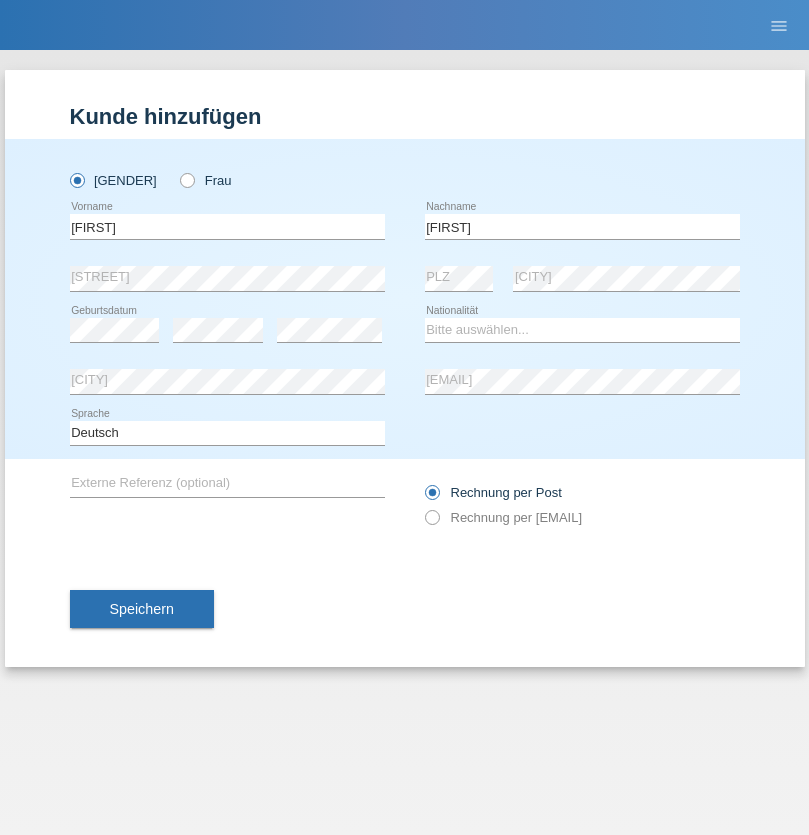 type on "Muja" 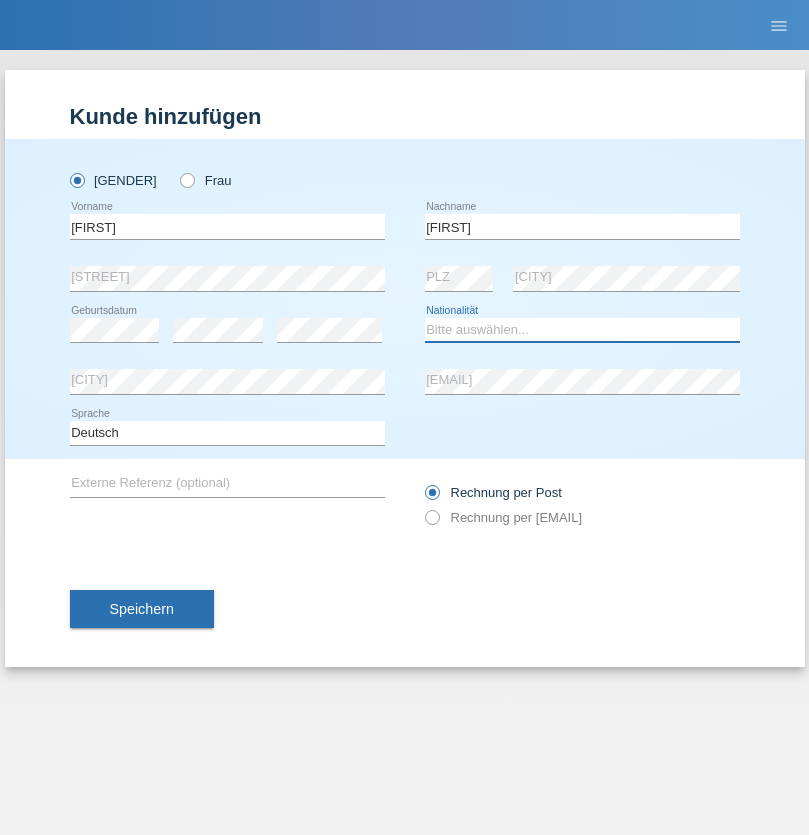 select on "XK" 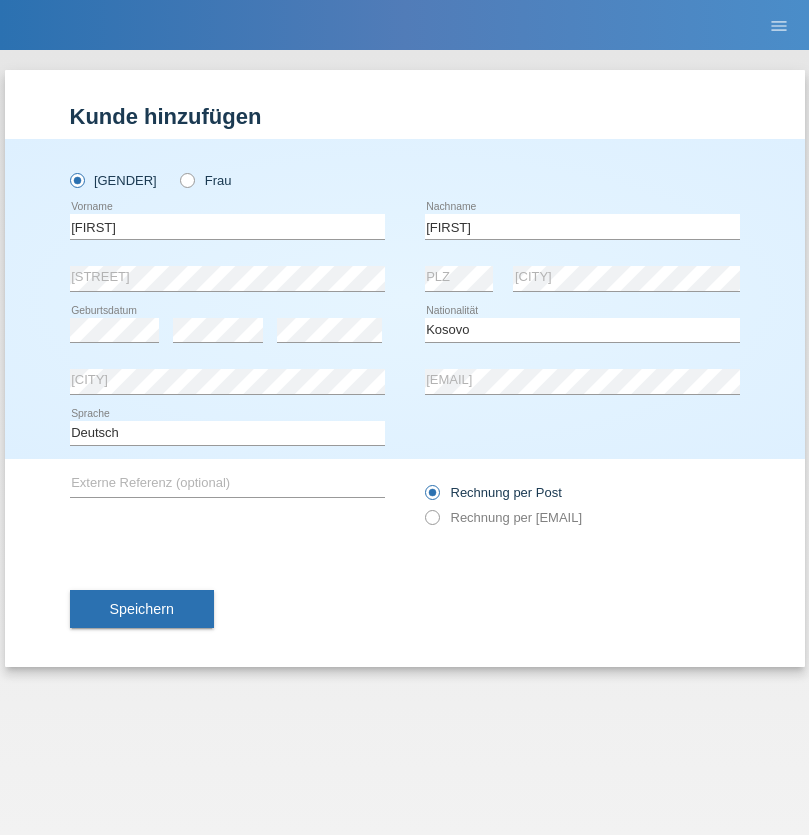 select on "C" 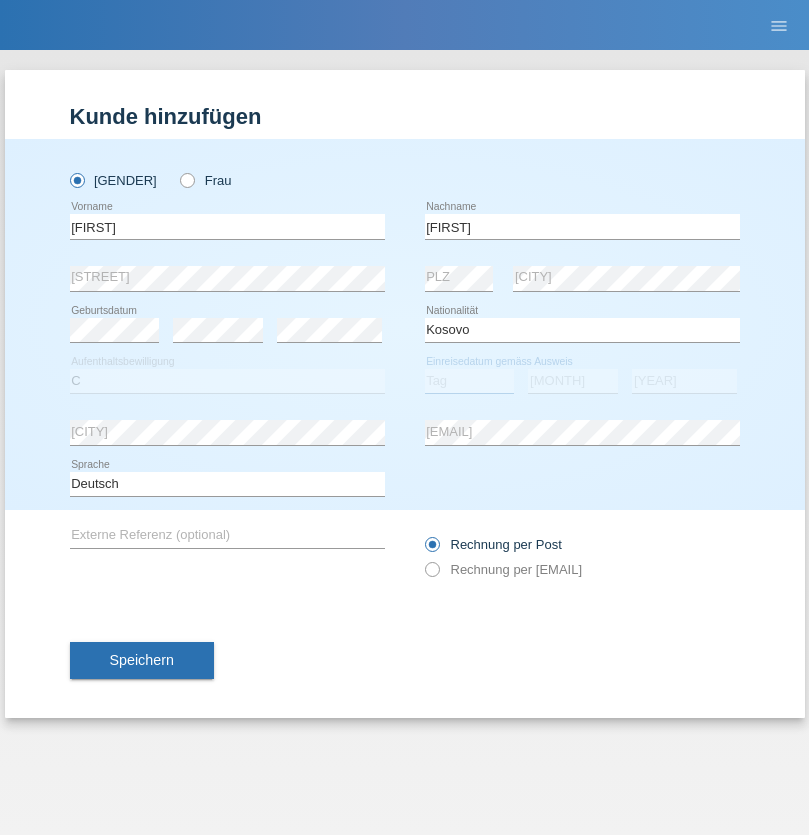 select on "03" 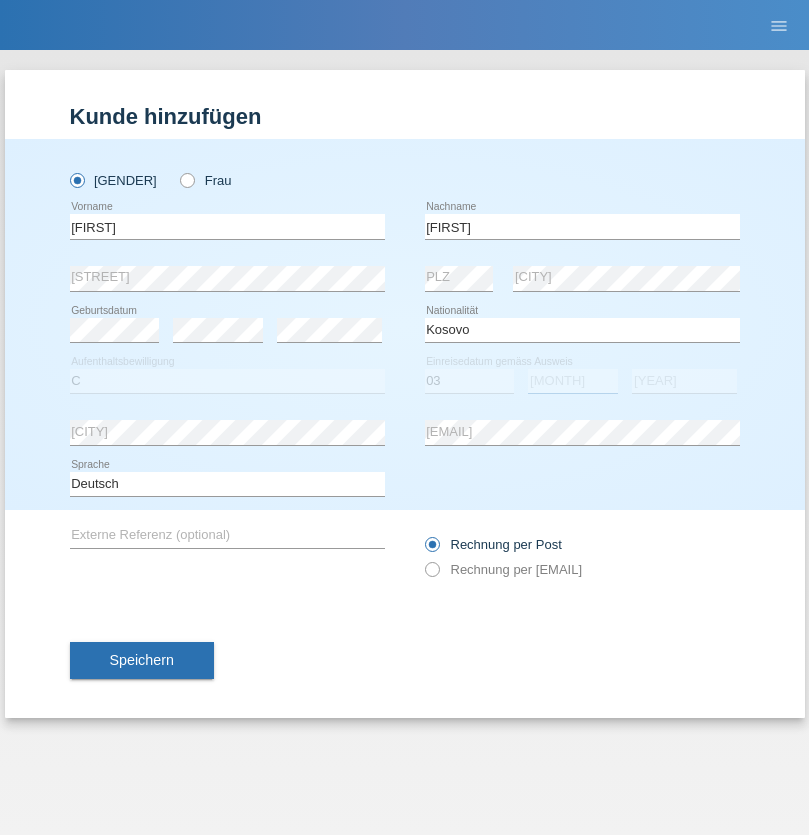 select on "07" 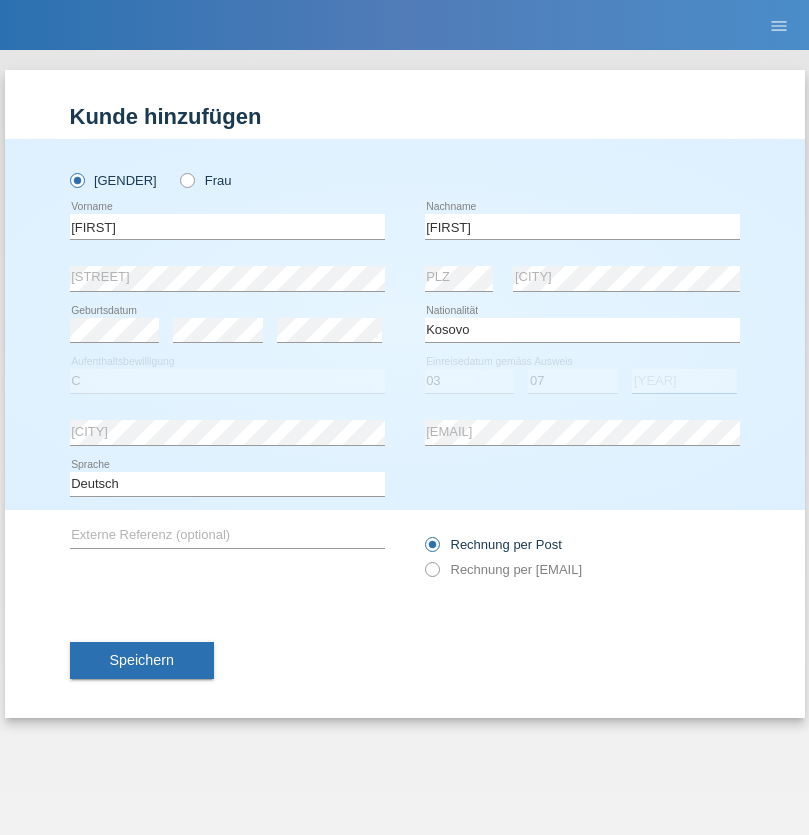 select on "2021" 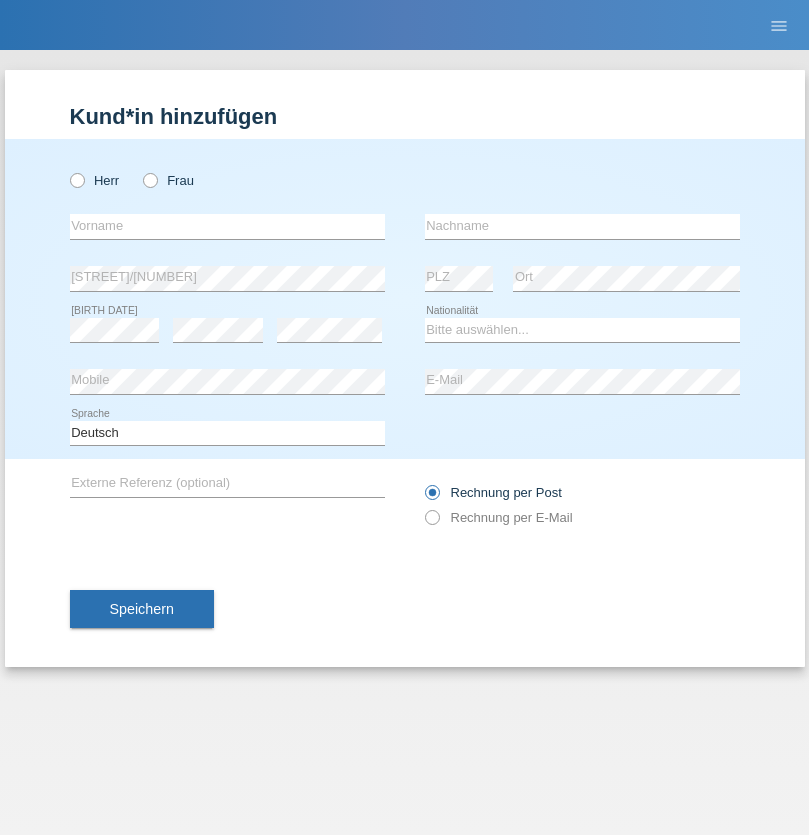 scroll, scrollTop: 0, scrollLeft: 0, axis: both 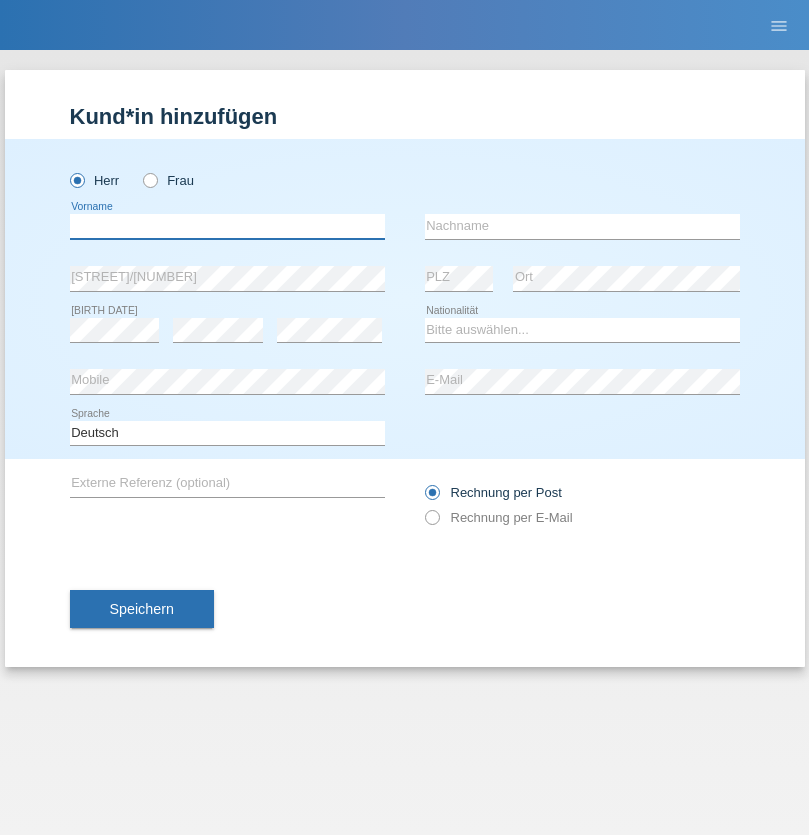 click at bounding box center [227, 226] 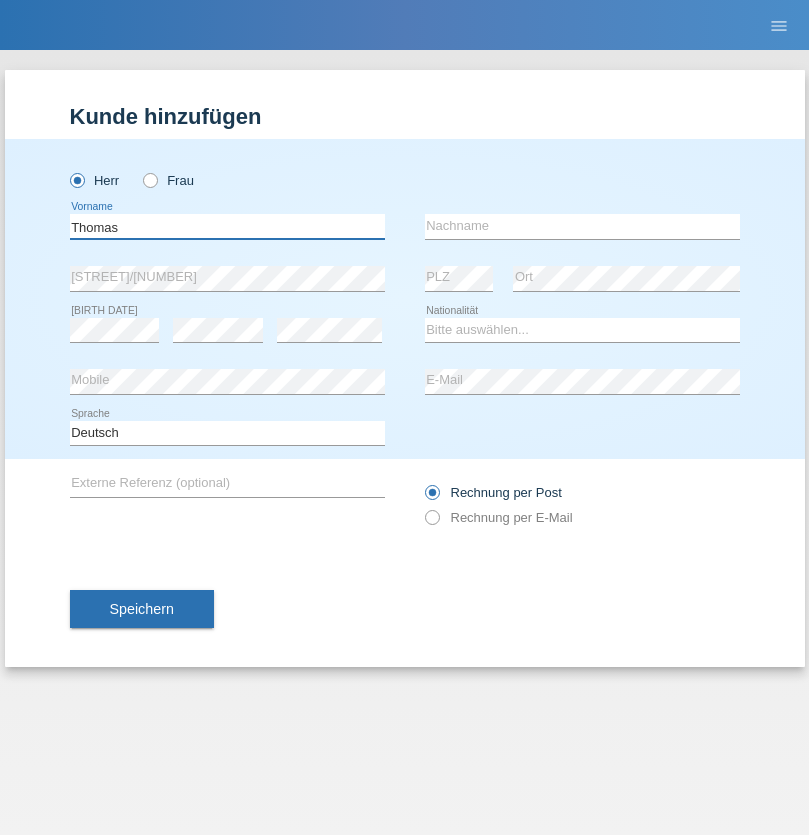 type on "Thomas" 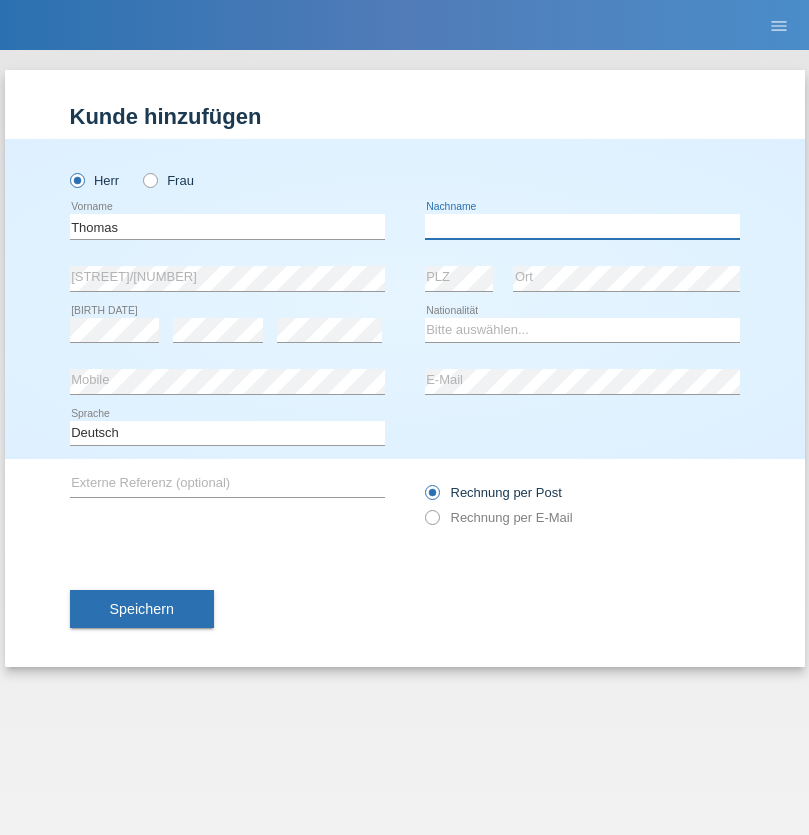 click at bounding box center (582, 226) 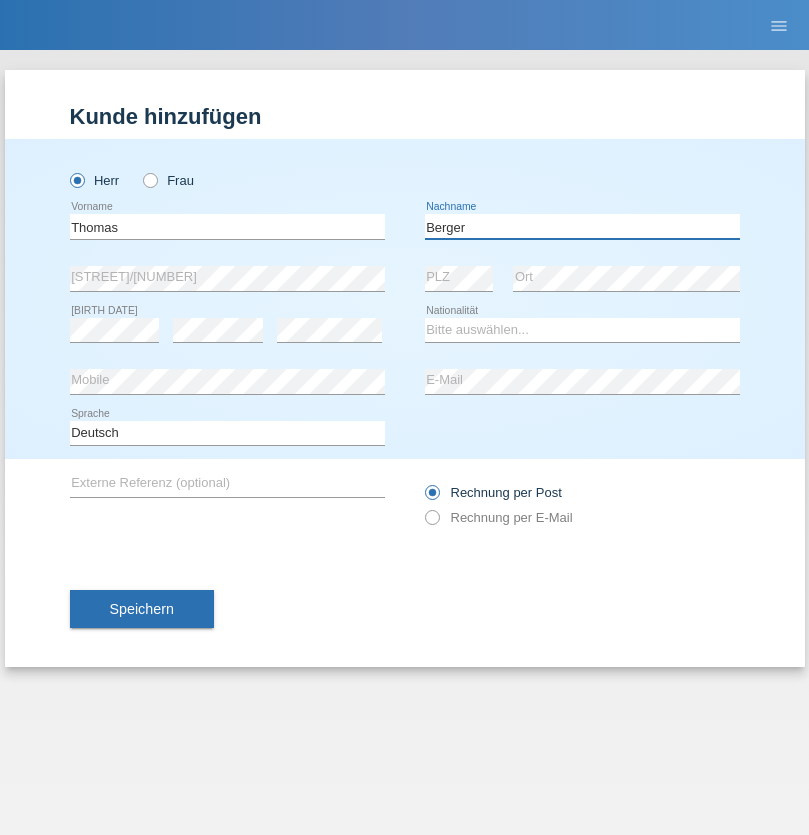 type on "Berger" 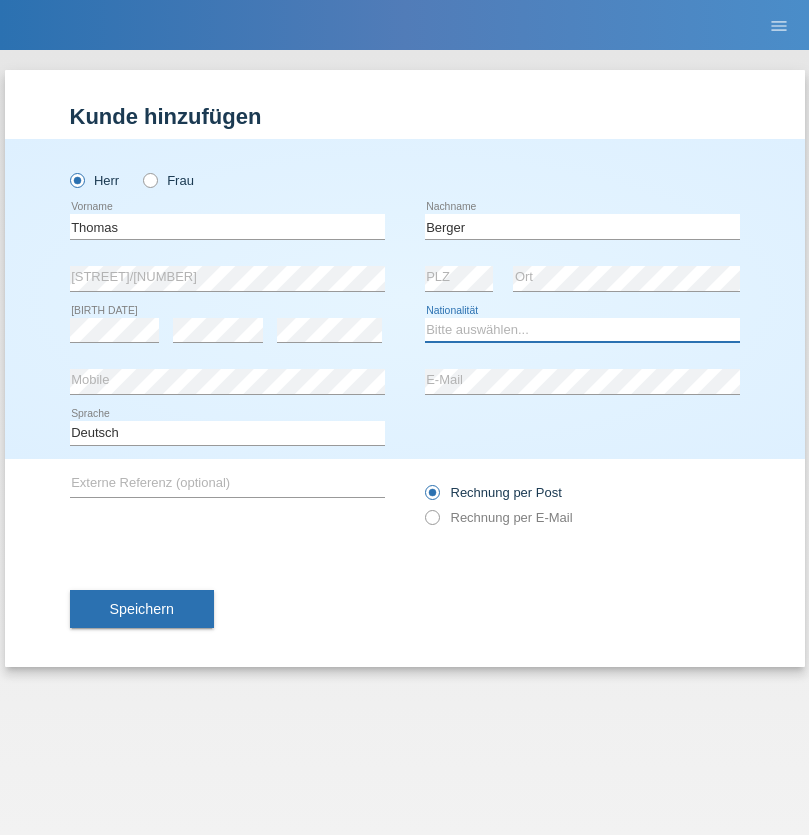 select on "CH" 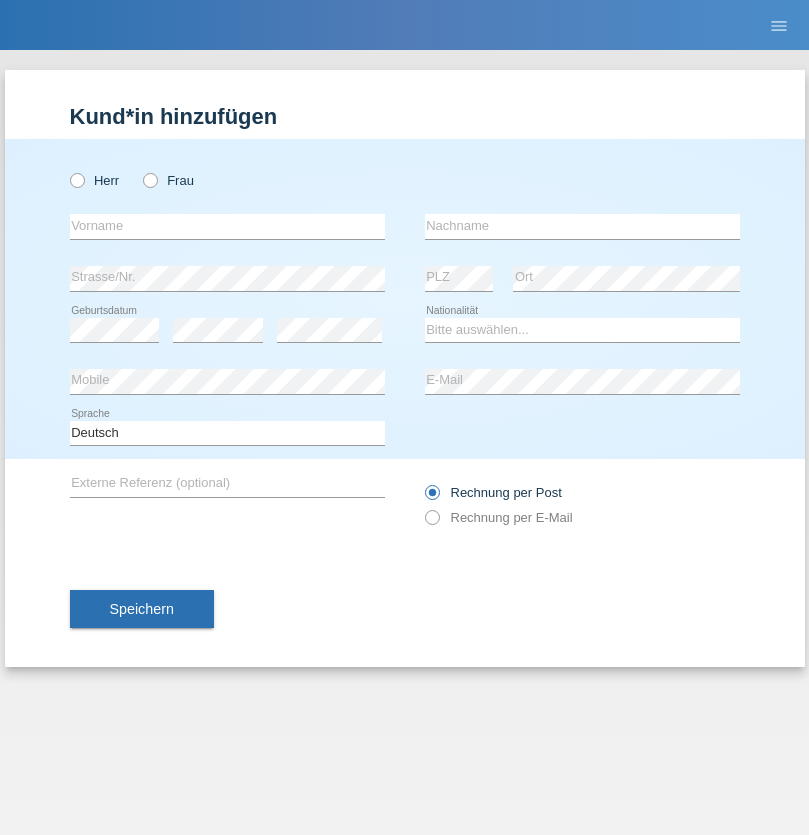 scroll, scrollTop: 0, scrollLeft: 0, axis: both 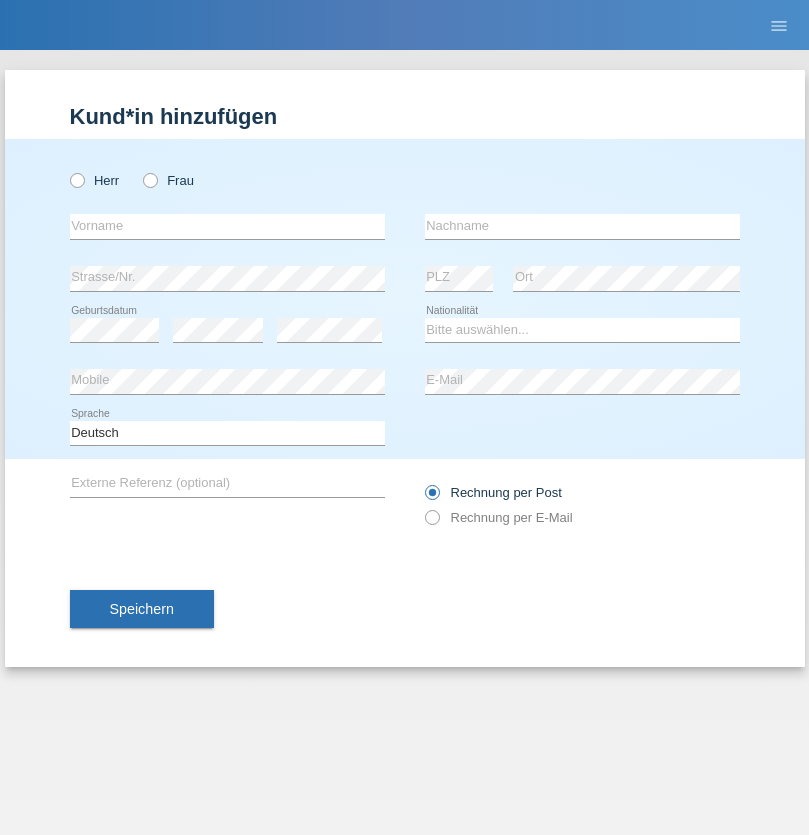 radio on "true" 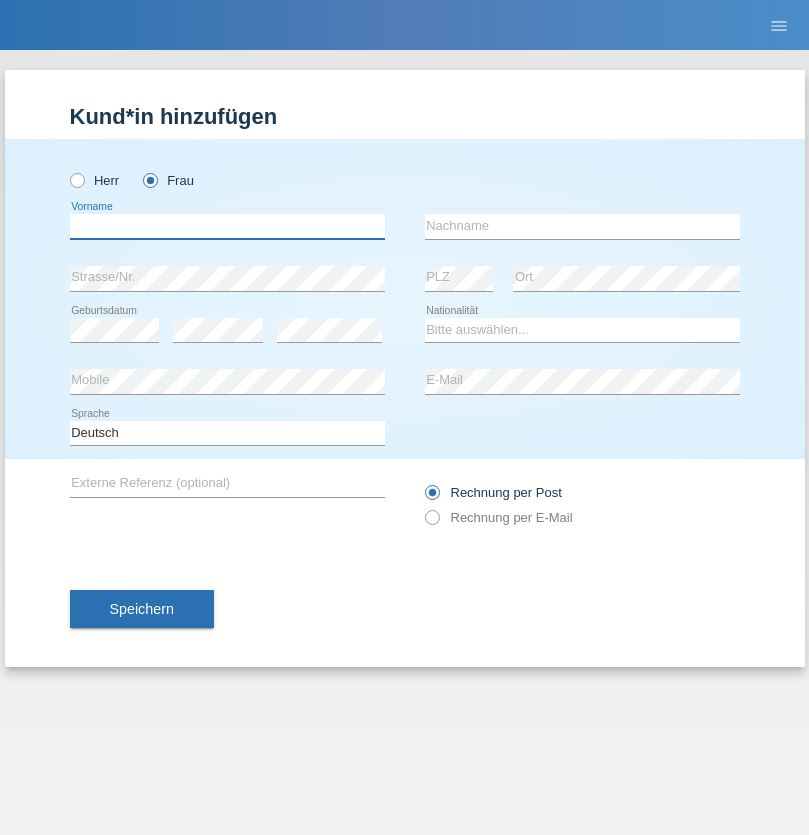 click at bounding box center [227, 226] 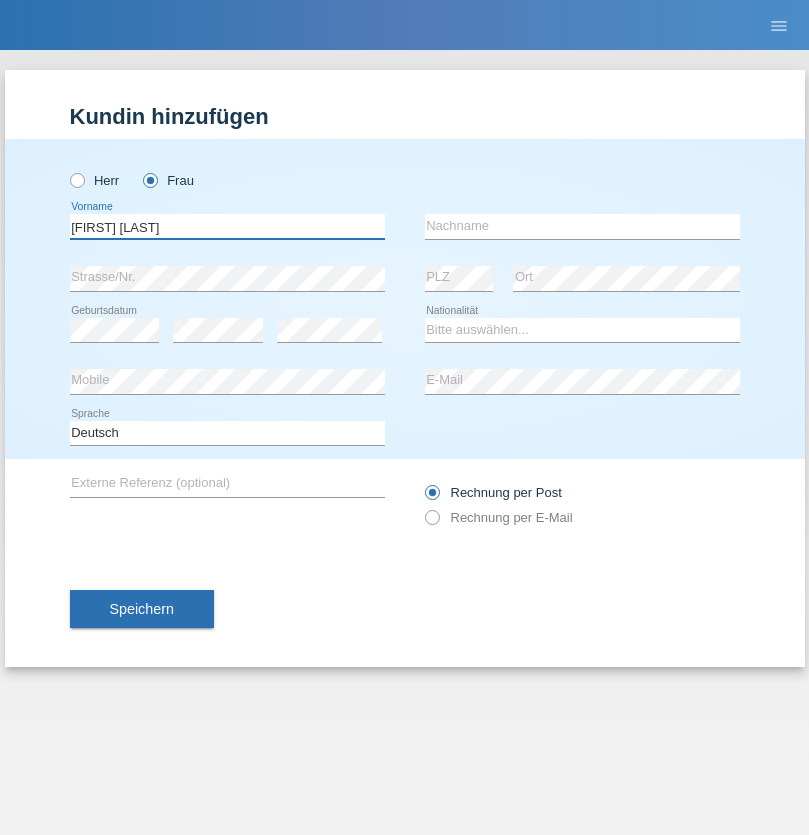type on "Teixeira da Silva Moço" 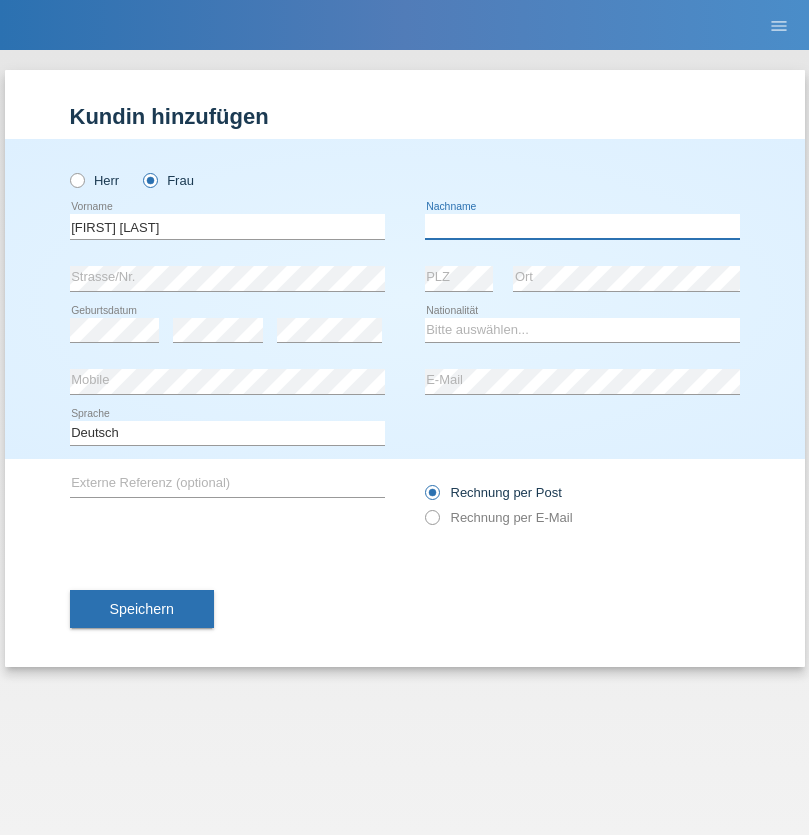 click at bounding box center [582, 226] 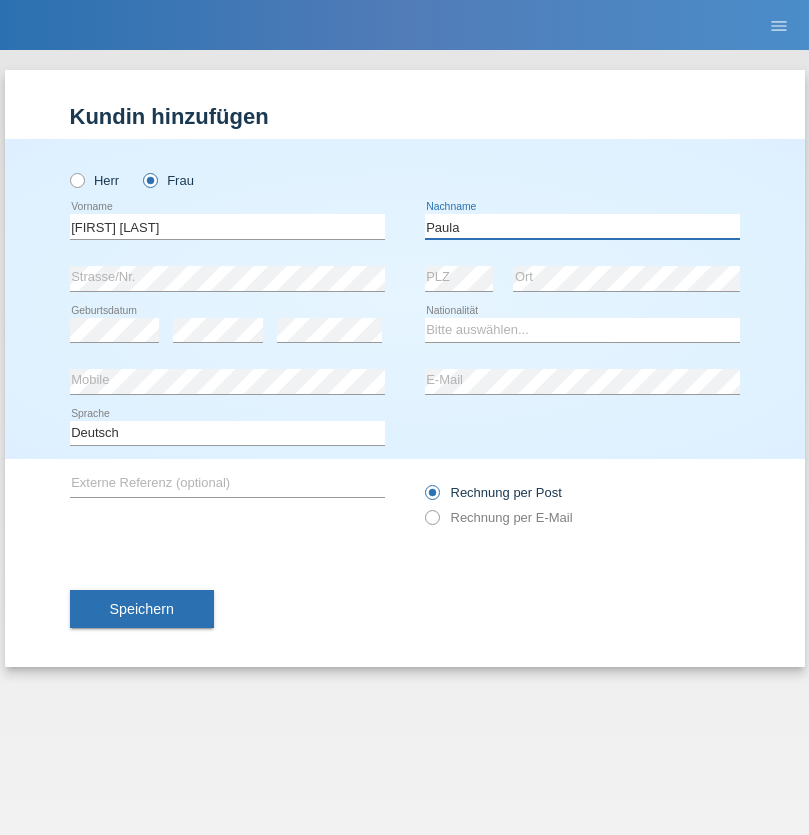 type on "Paula" 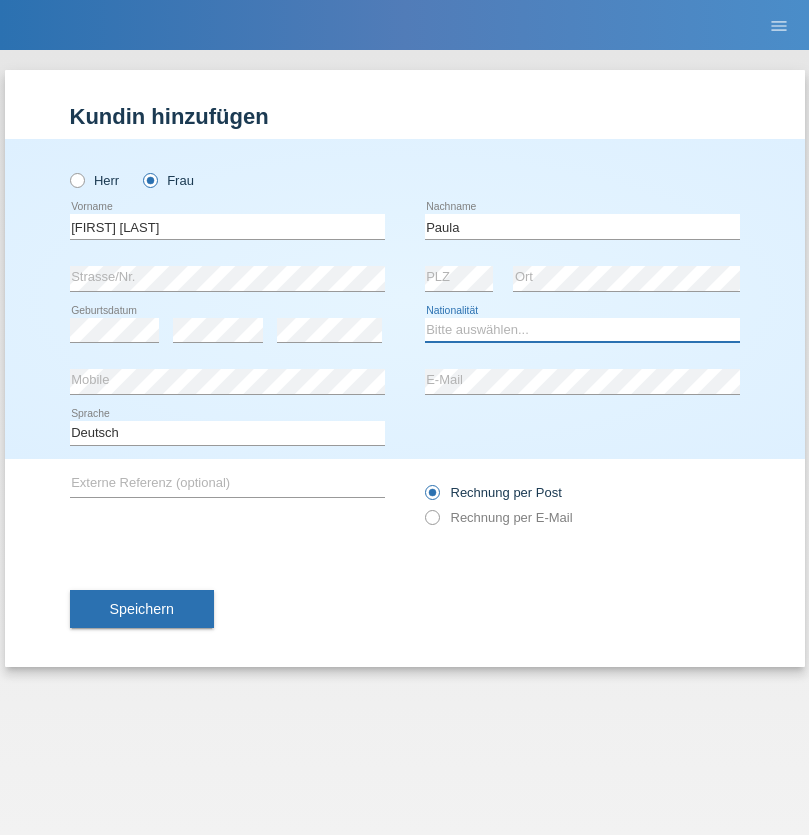 select on "PT" 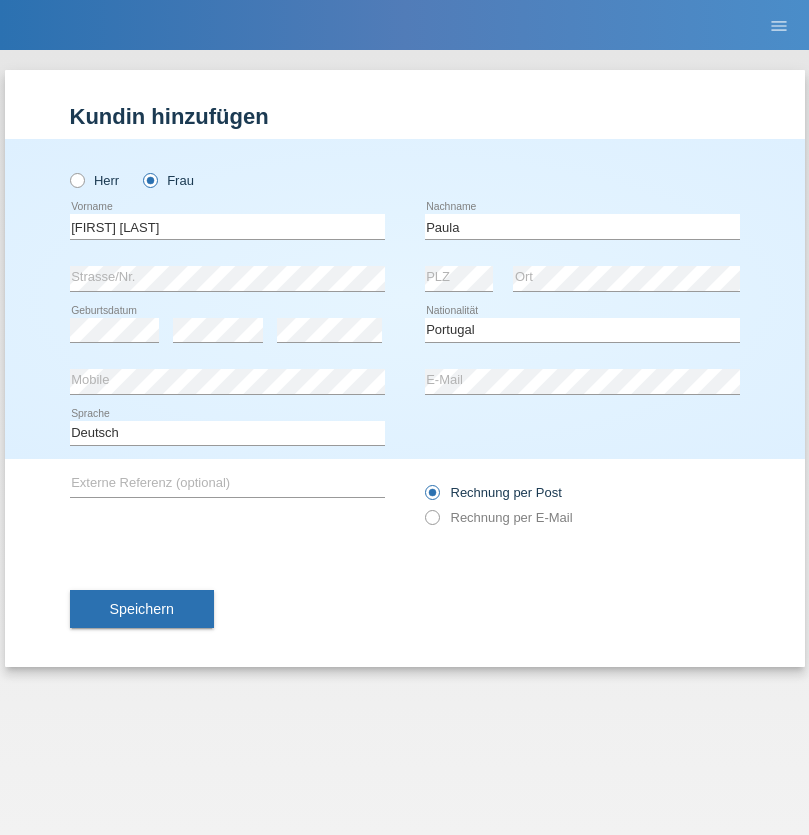 select on "C" 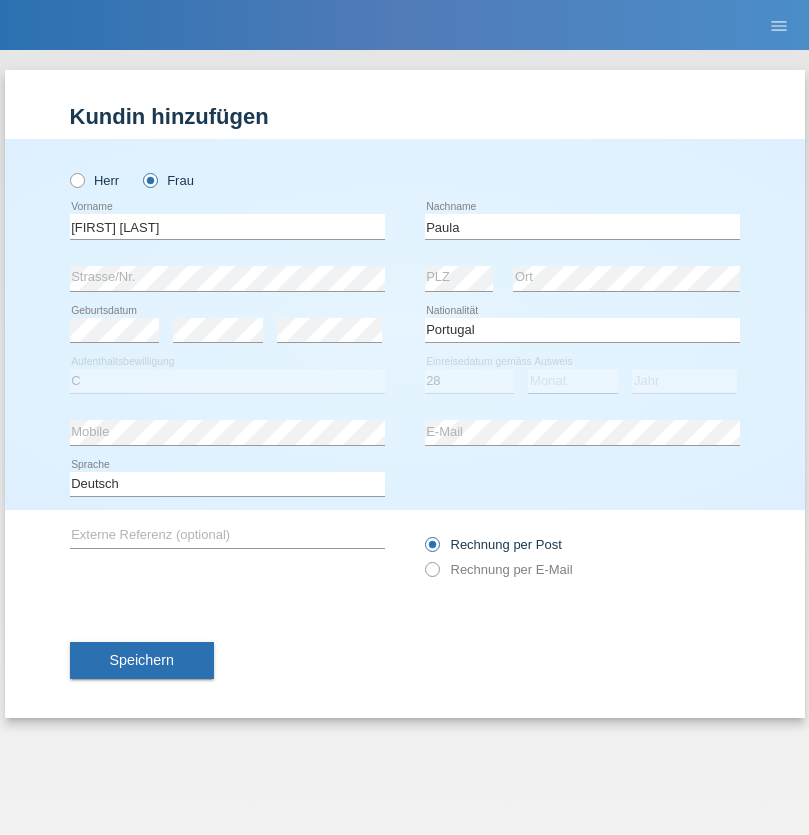 select on "03" 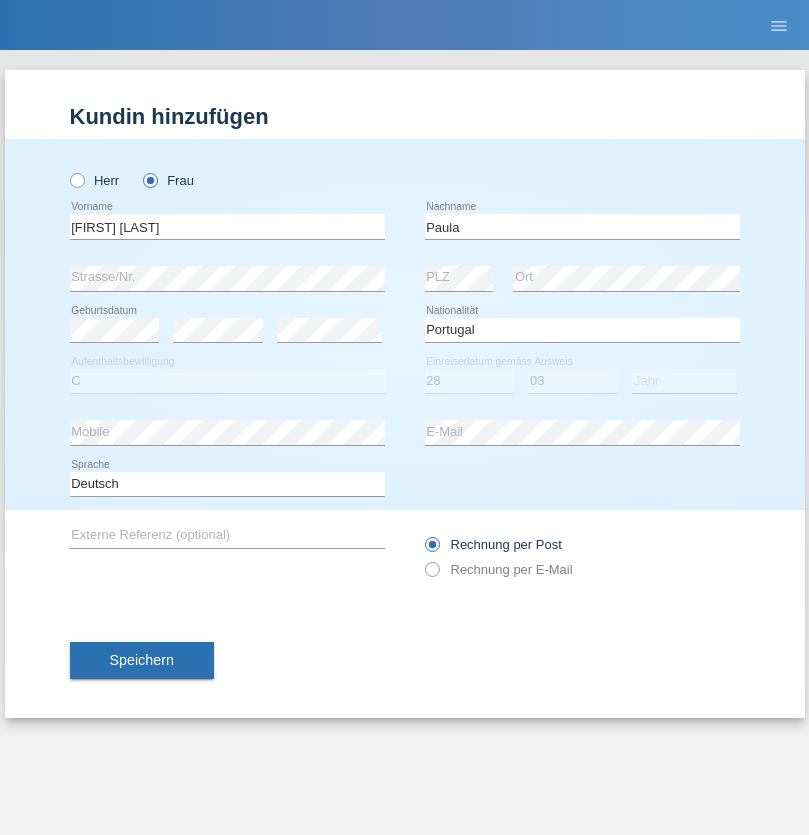 select on "2005" 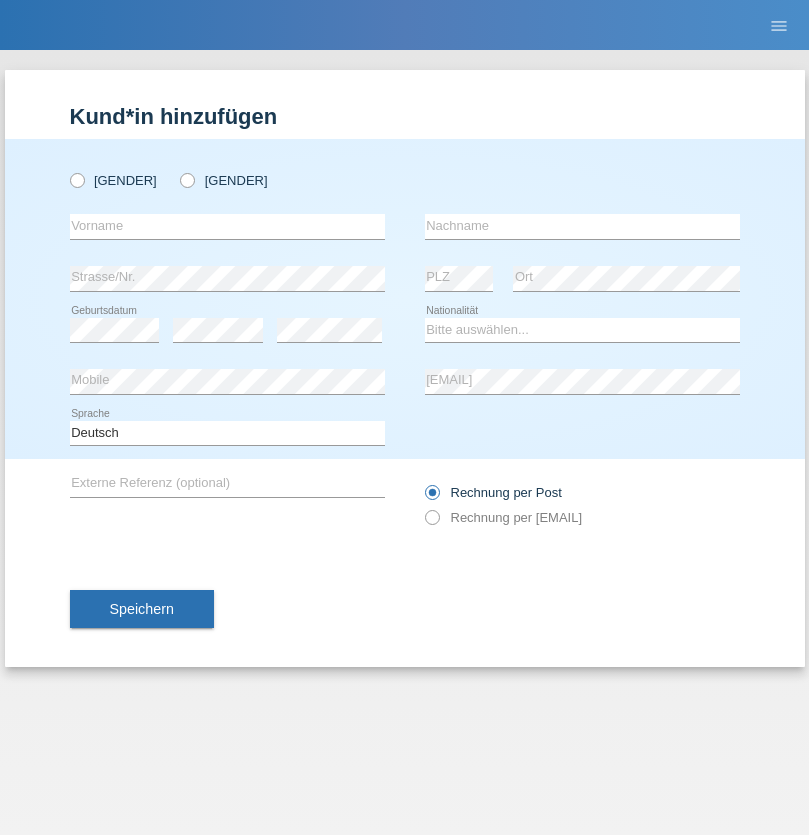 scroll, scrollTop: 0, scrollLeft: 0, axis: both 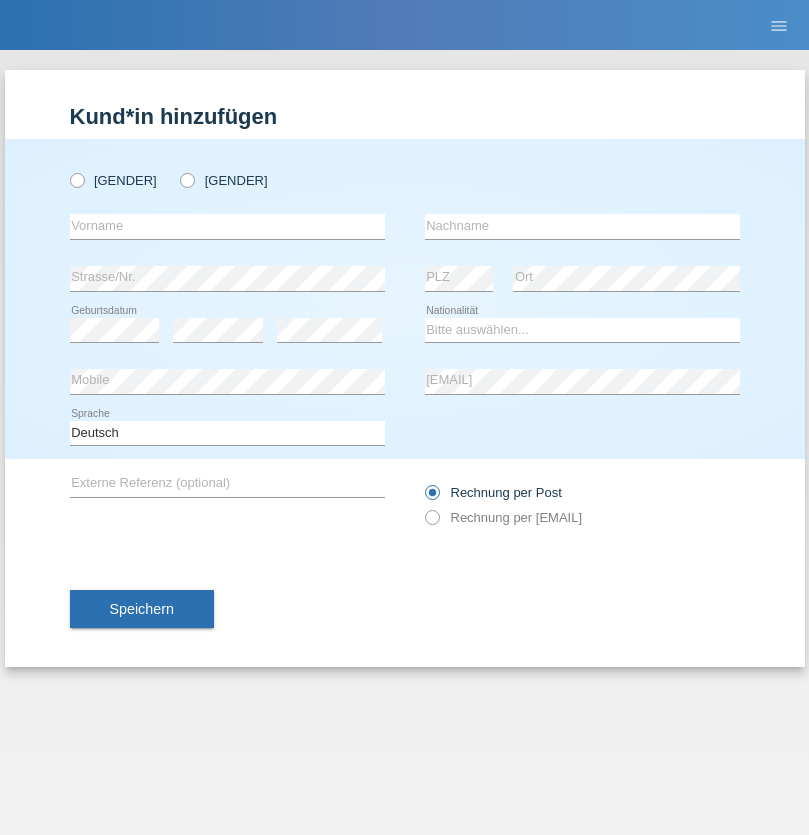 radio on "true" 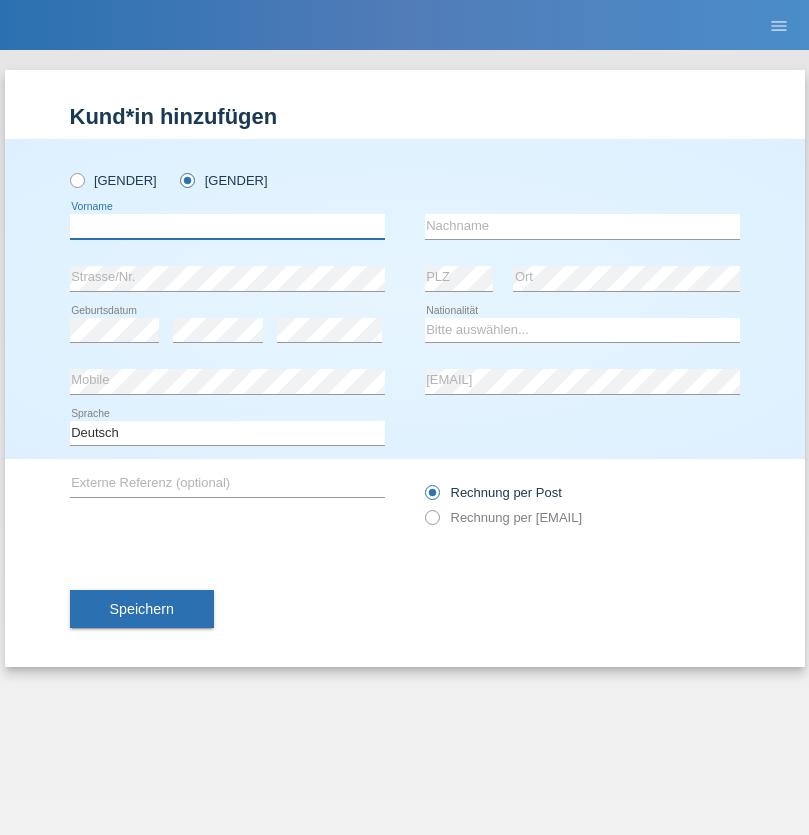 click at bounding box center (227, 226) 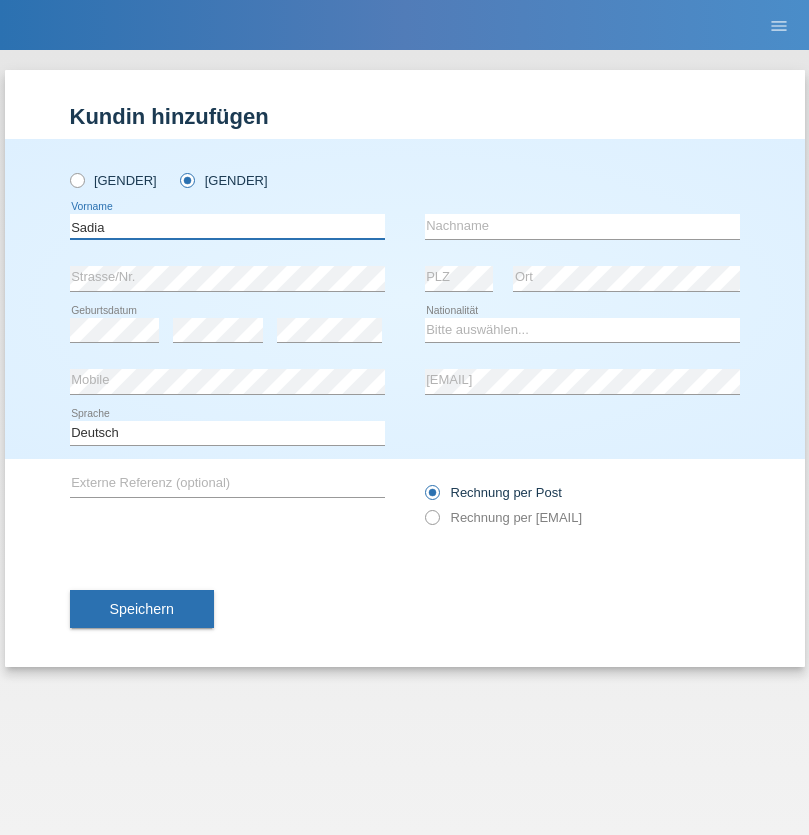 type on "Sadia" 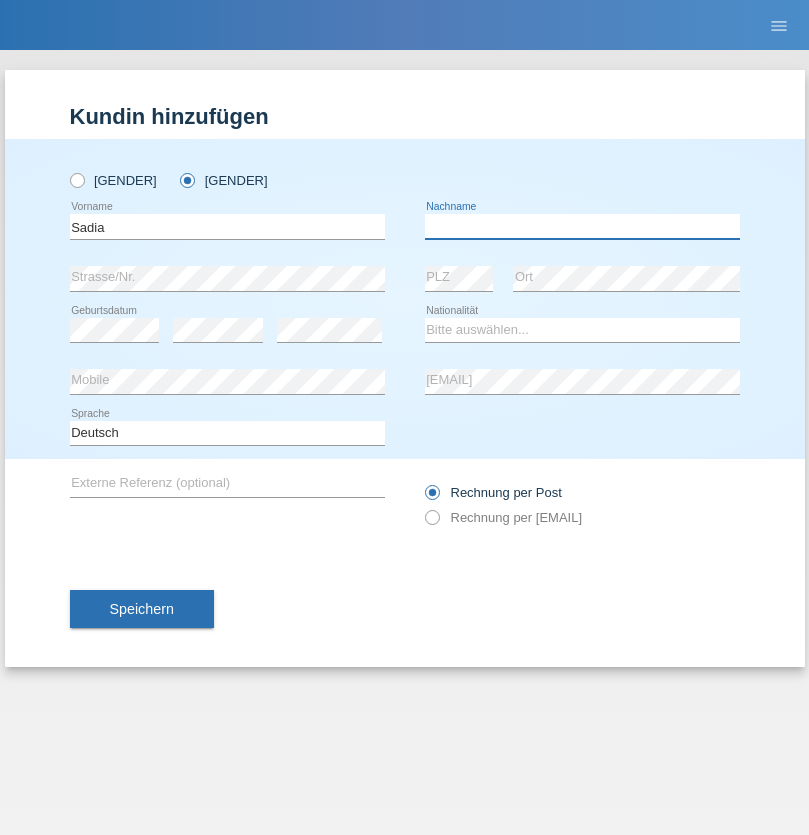 click at bounding box center [582, 226] 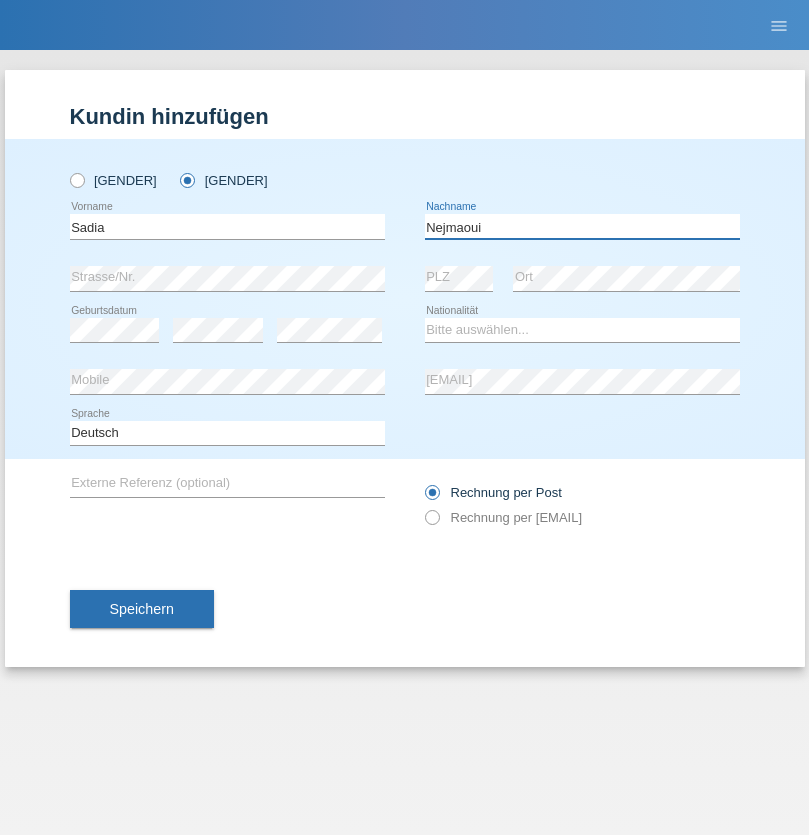 type on "Nejmaoui" 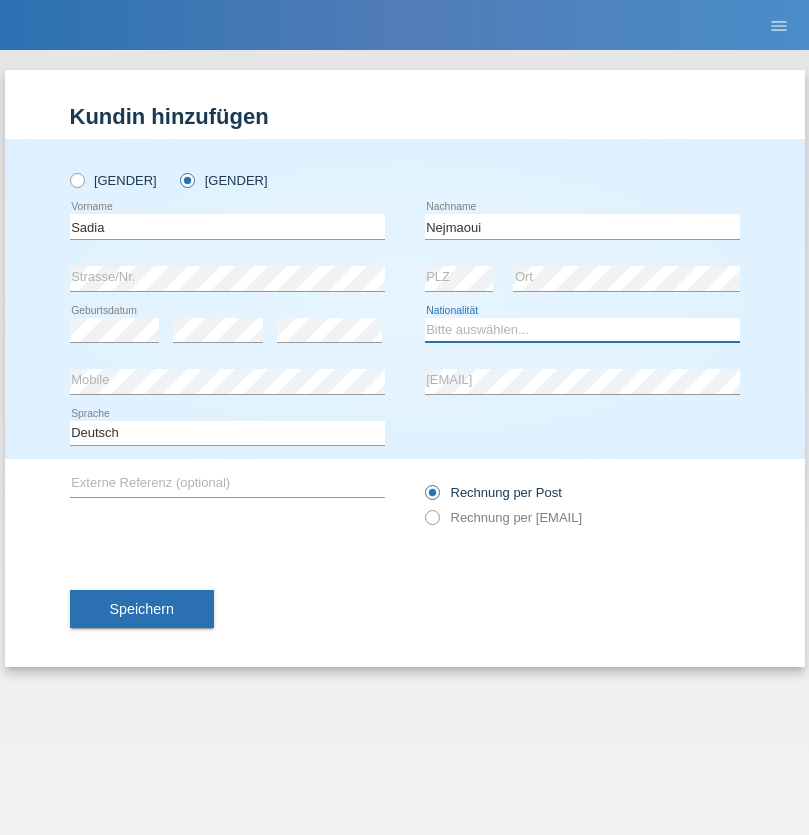 select on "MA" 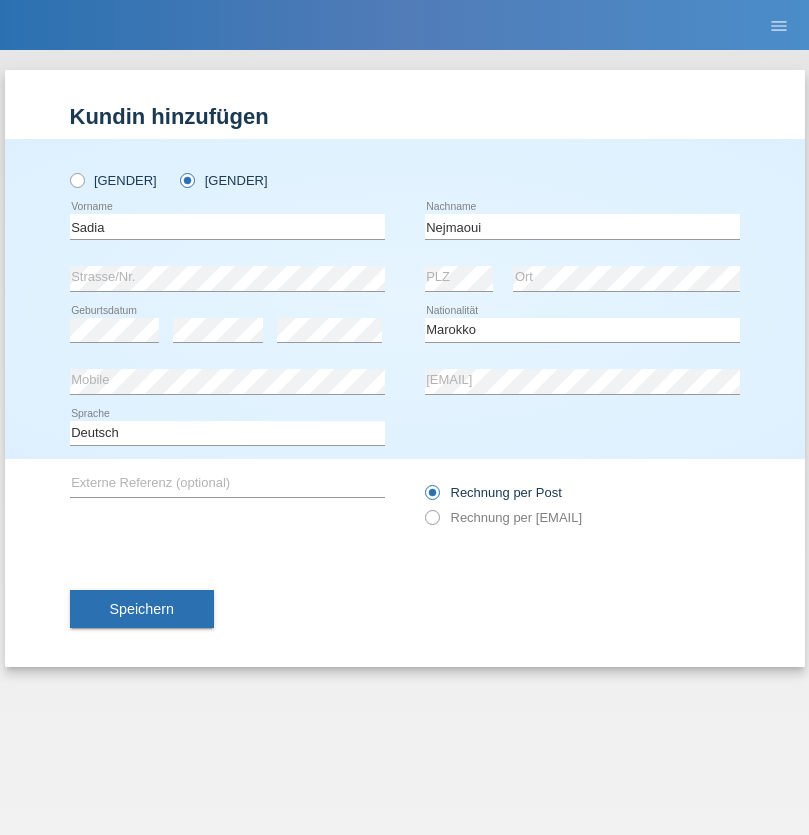 select on "C" 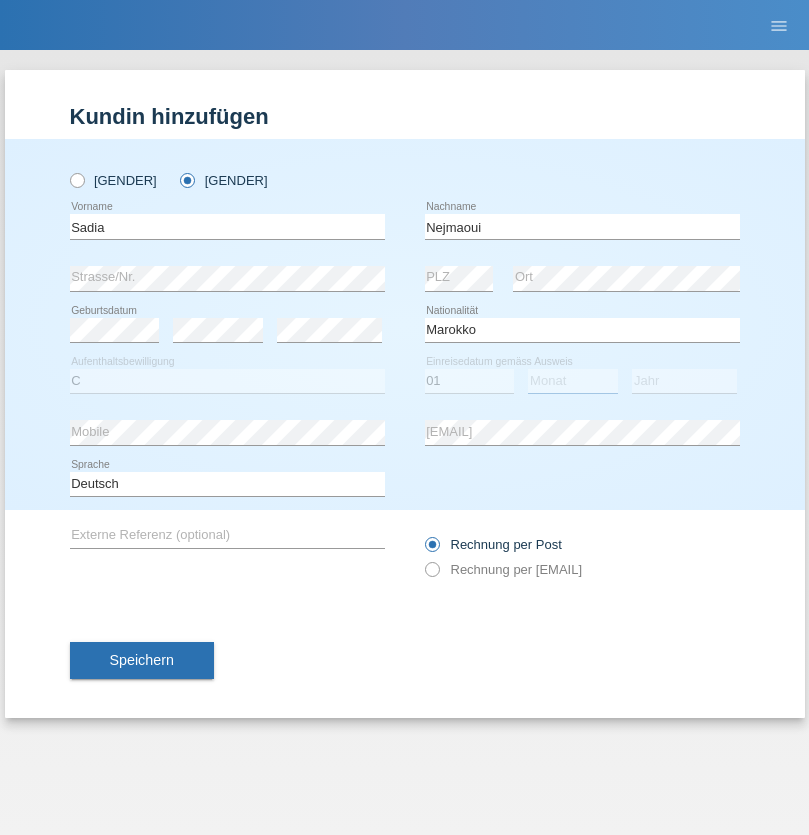 select on "06" 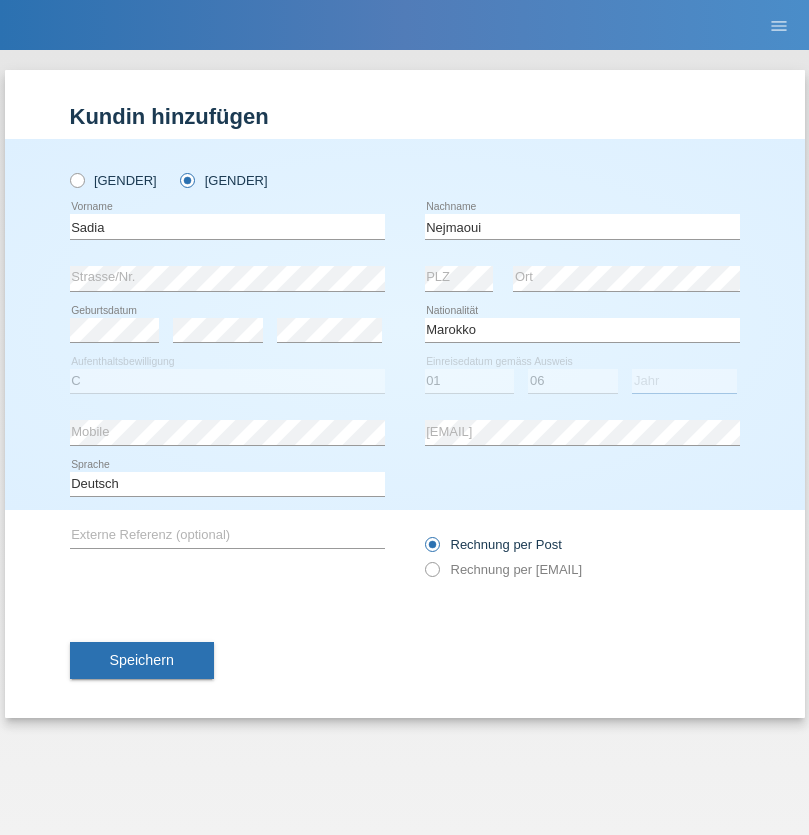 select on "1964" 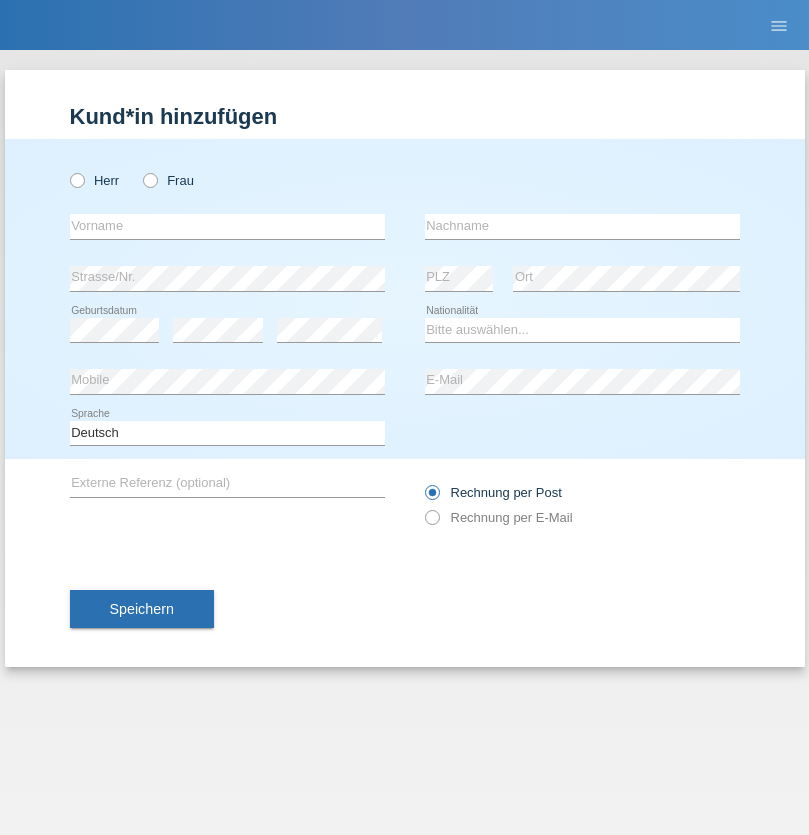 scroll, scrollTop: 0, scrollLeft: 0, axis: both 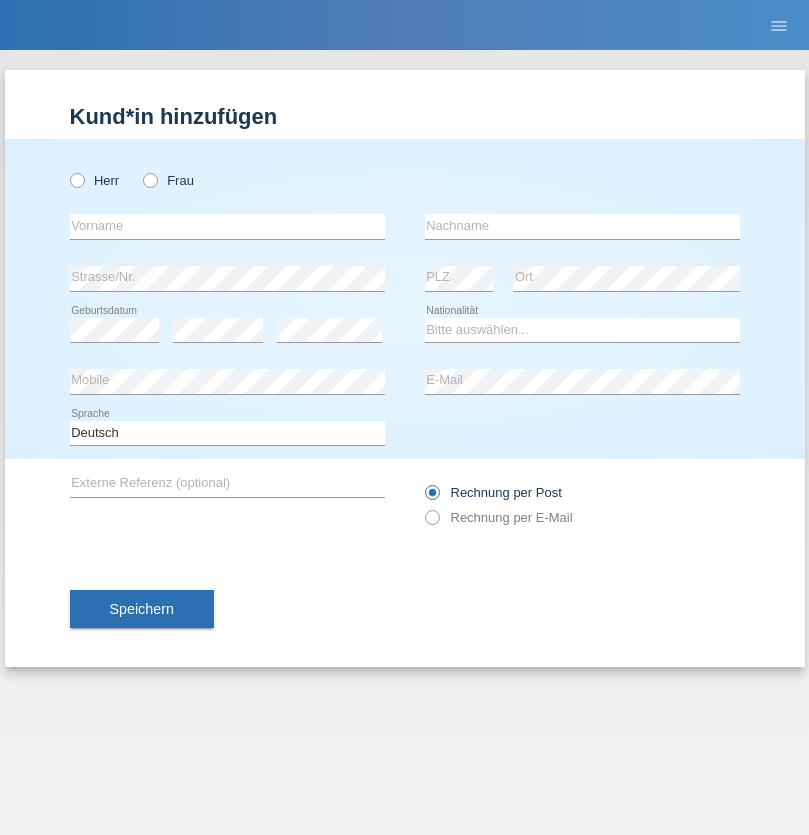 radio on "true" 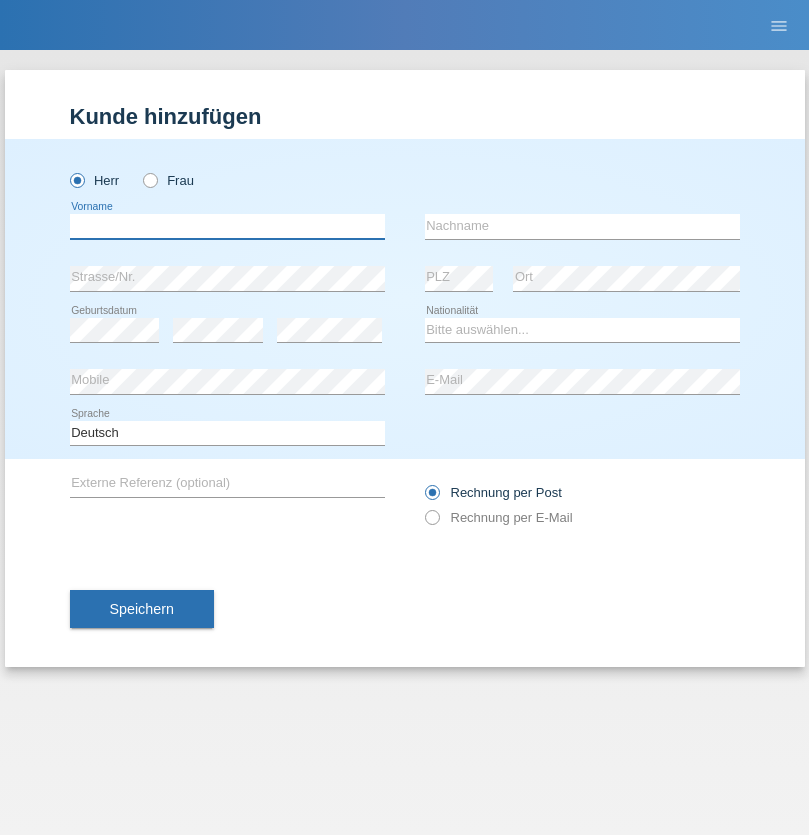 click at bounding box center [227, 226] 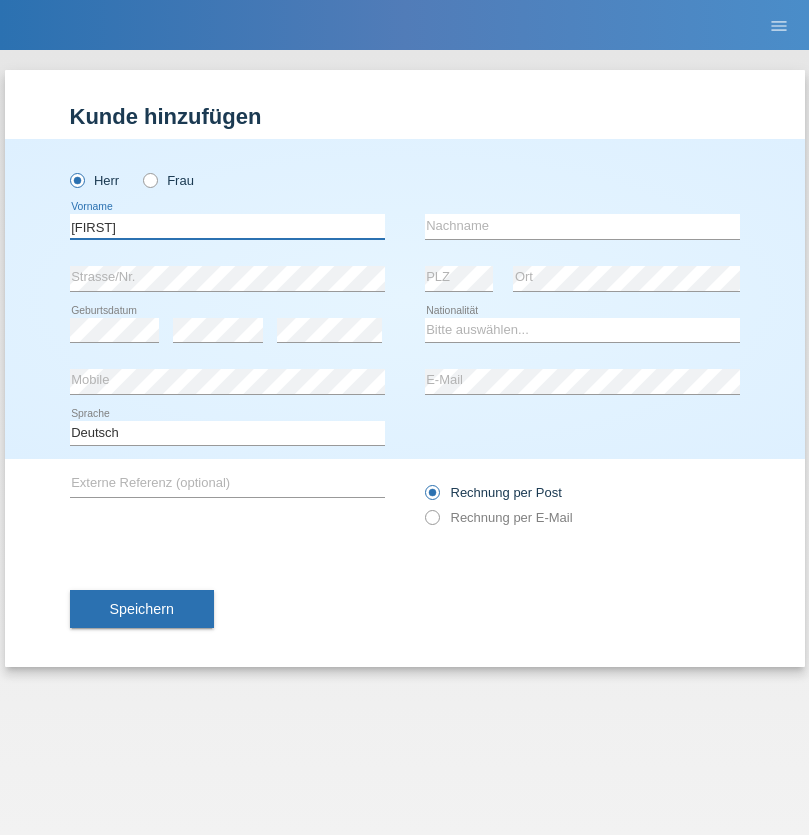 type on "[FIRST]" 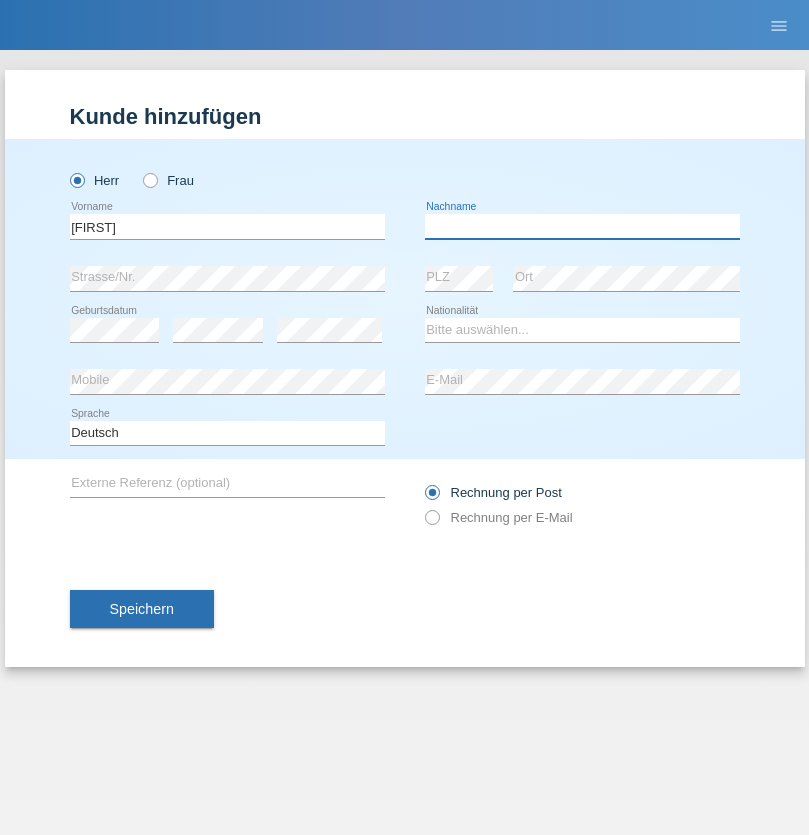 click at bounding box center (582, 226) 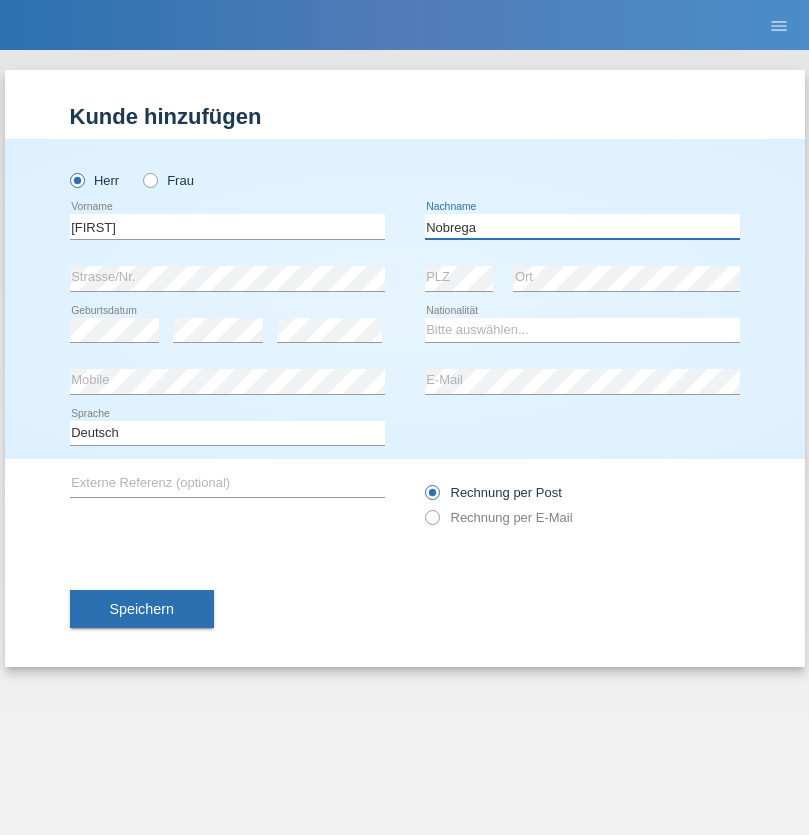 type on "Nobrega" 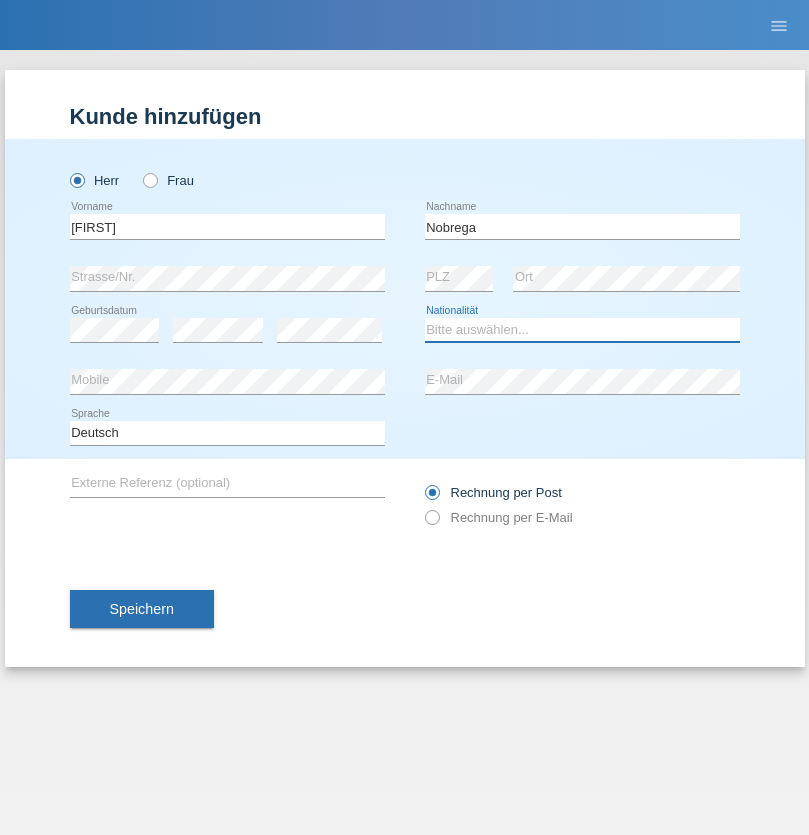 select on "CH" 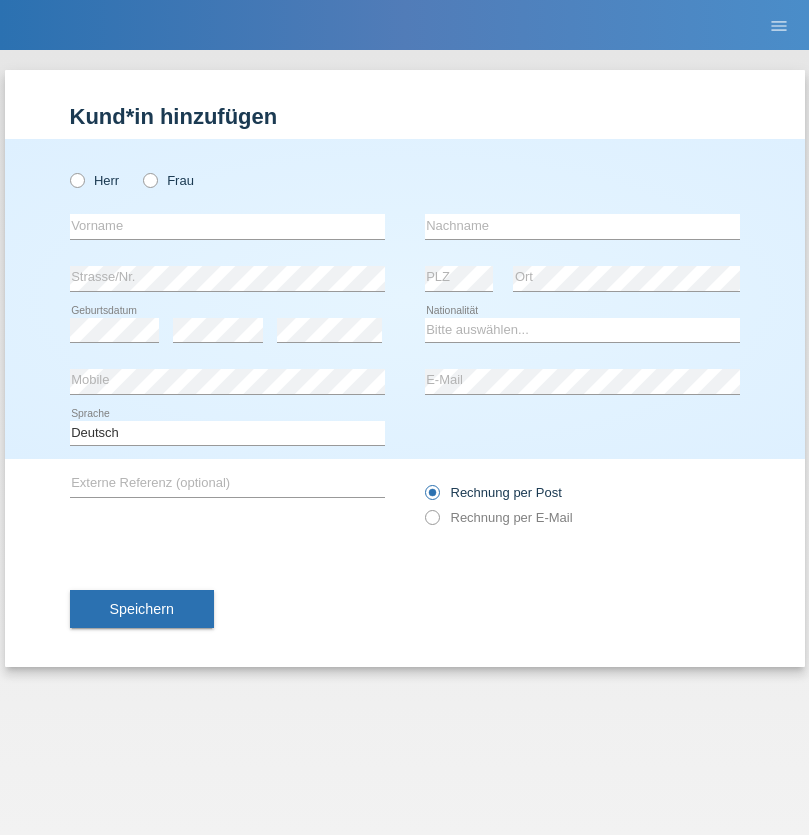 scroll, scrollTop: 0, scrollLeft: 0, axis: both 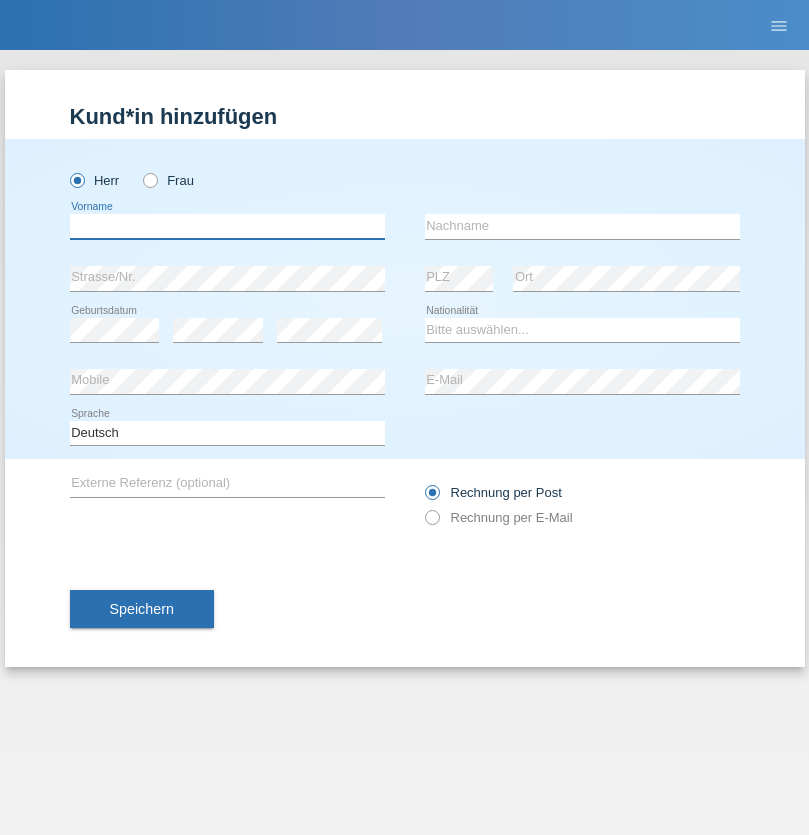 click at bounding box center (227, 226) 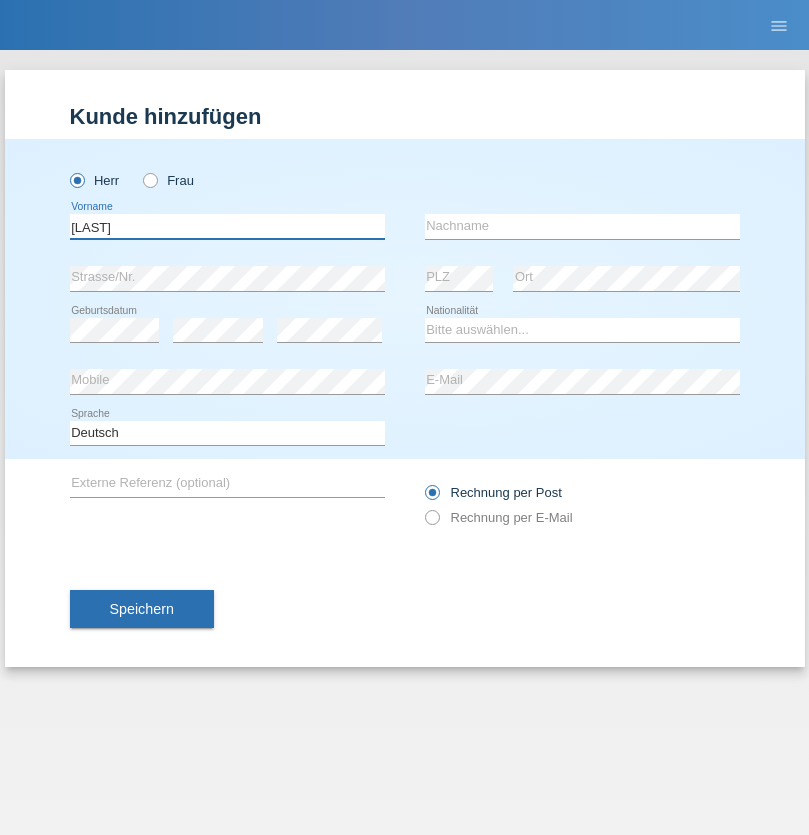 type on "Thivagaran" 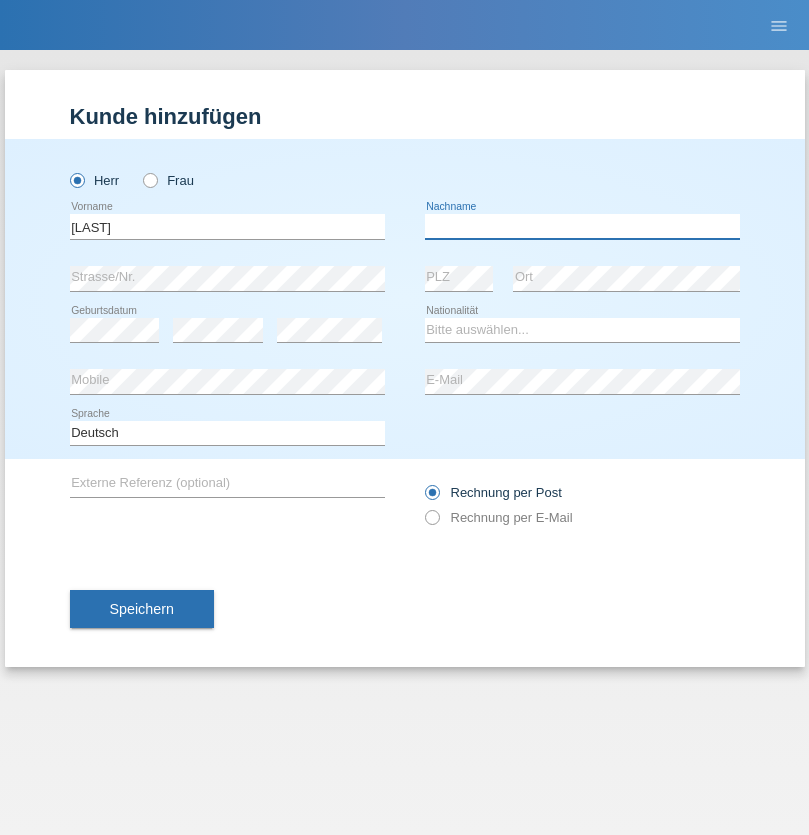 click at bounding box center [582, 226] 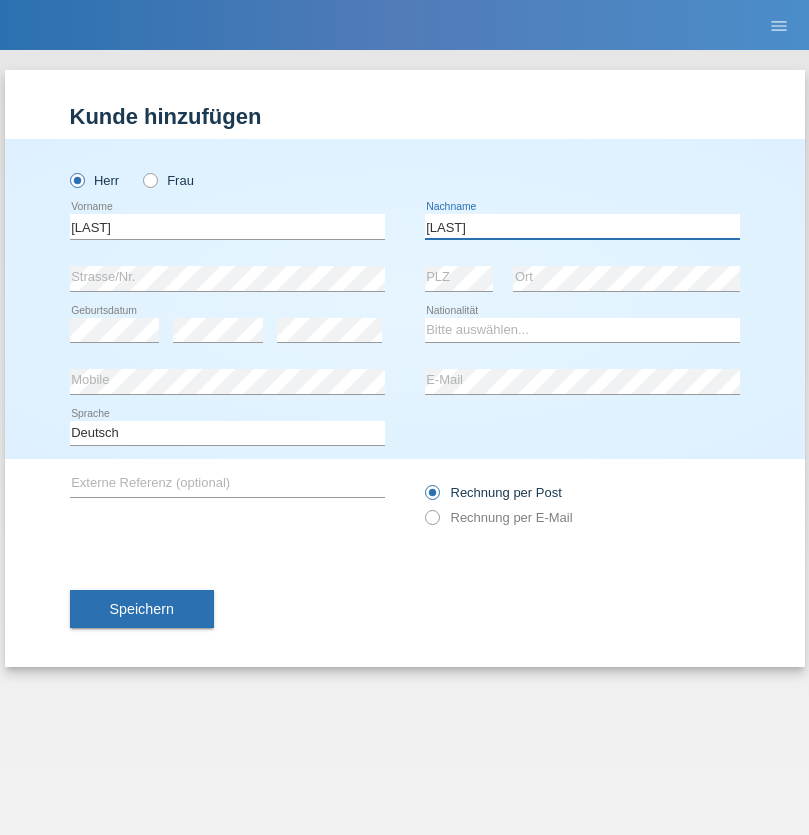 type on "Selvanayagam" 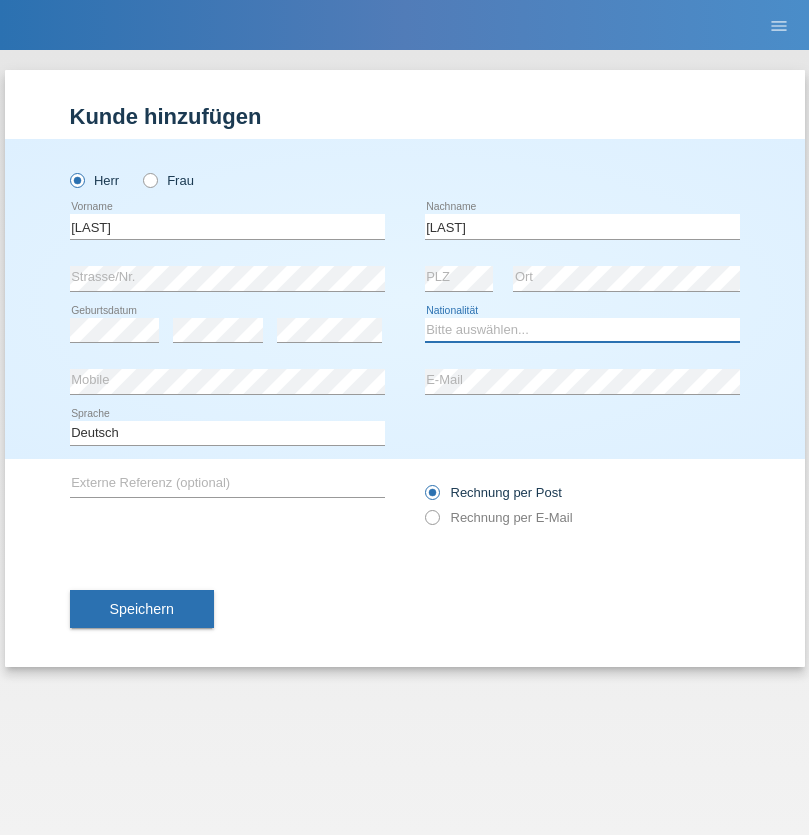 select on "LK" 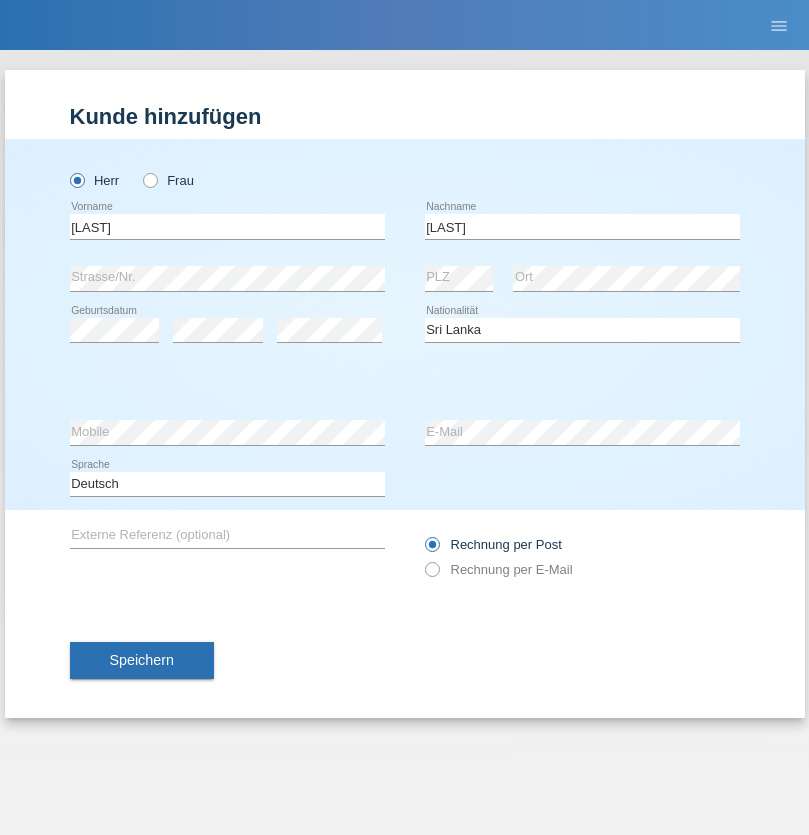 select on "C" 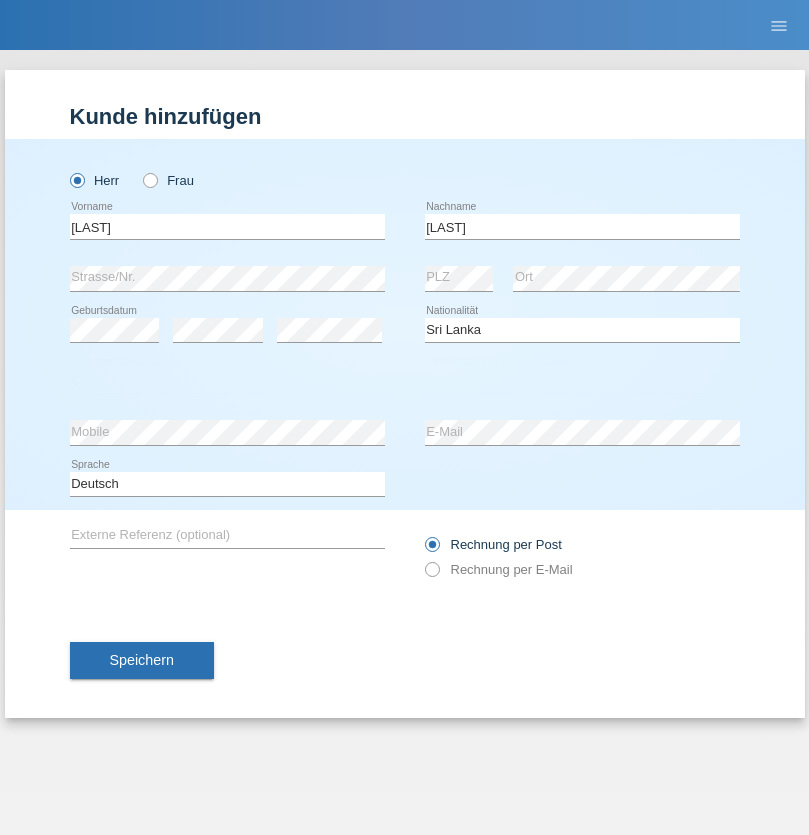 select on "23" 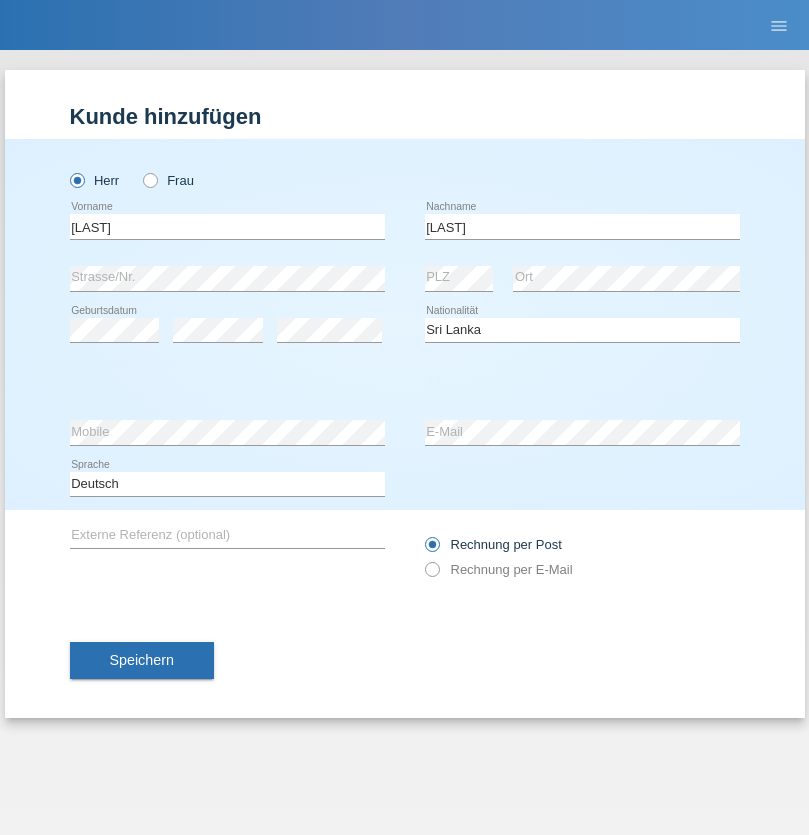 select on "03" 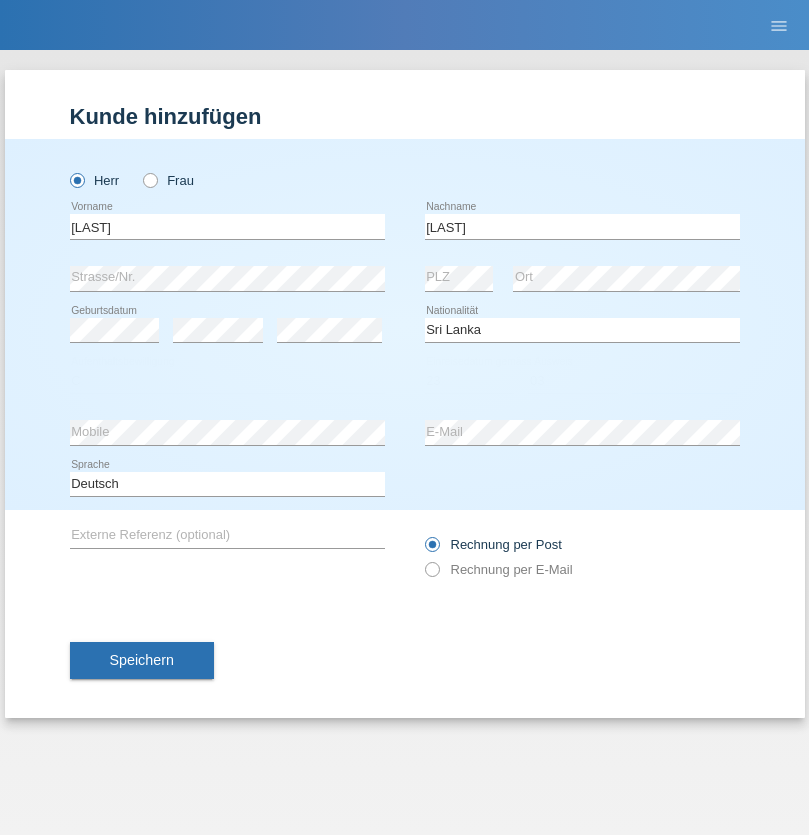 select on "2021" 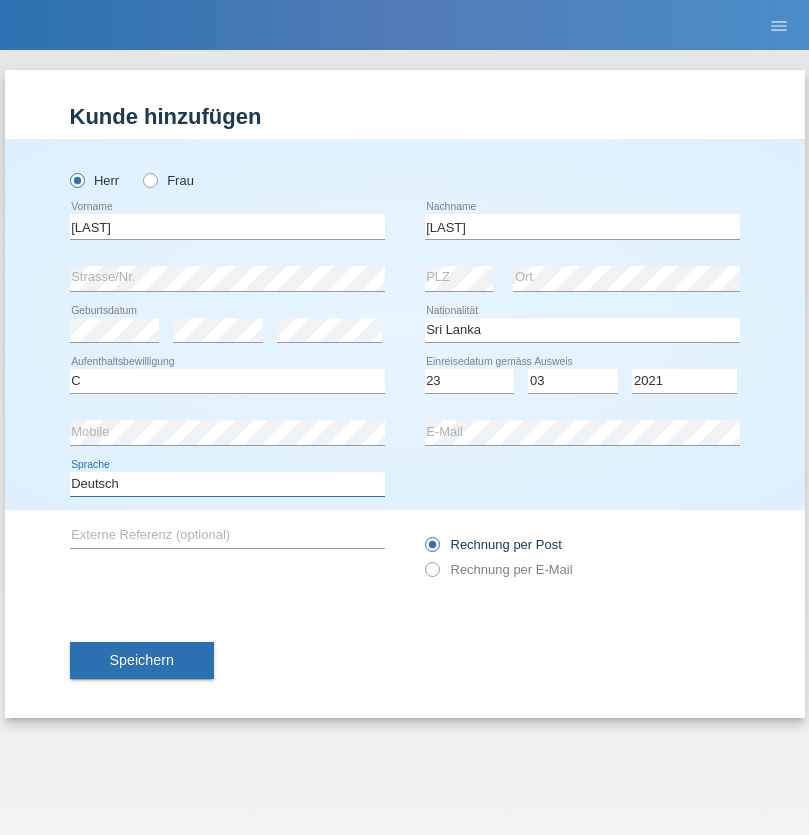 select on "en" 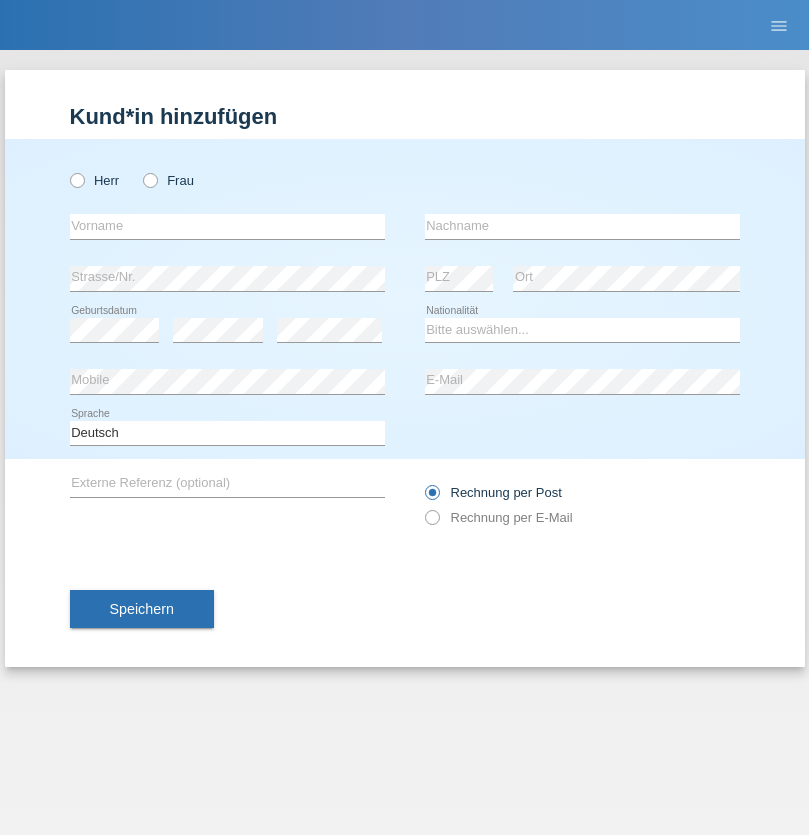 scroll, scrollTop: 0, scrollLeft: 0, axis: both 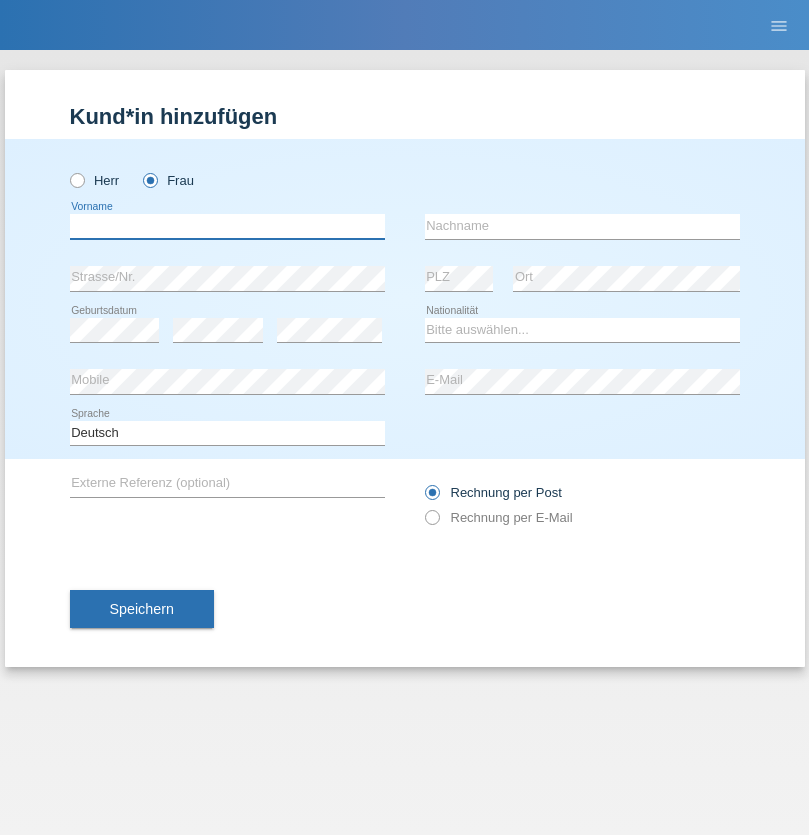 click at bounding box center (227, 226) 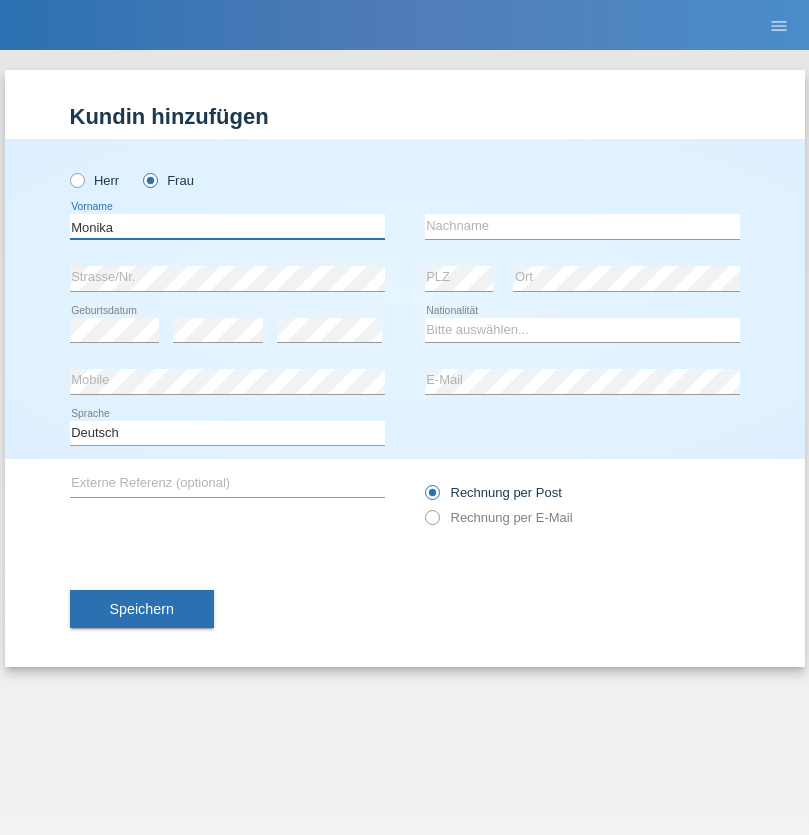 type on "Monika" 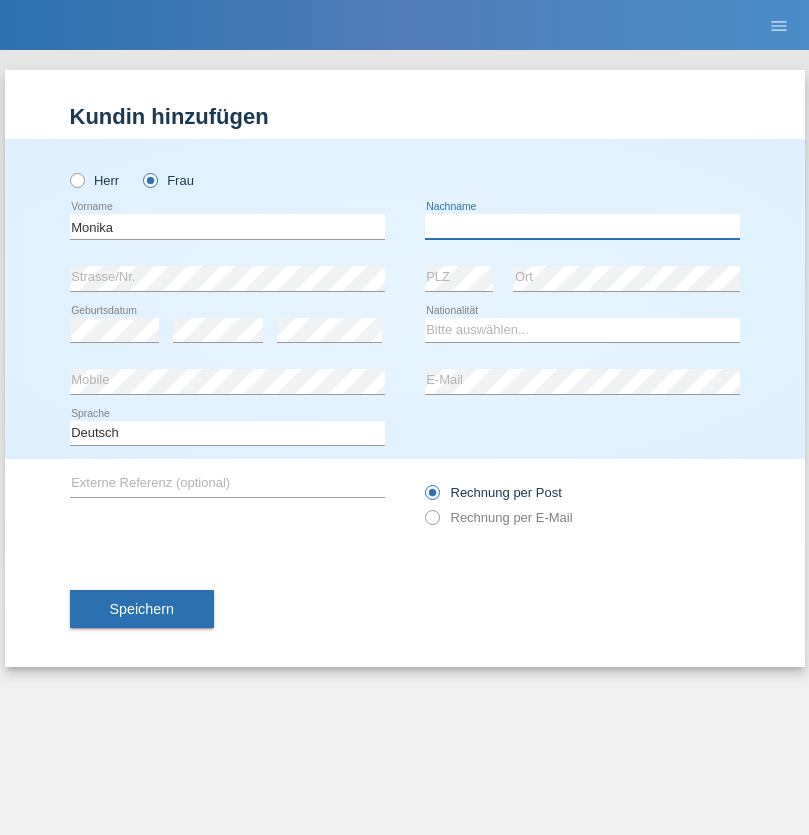 click at bounding box center [582, 226] 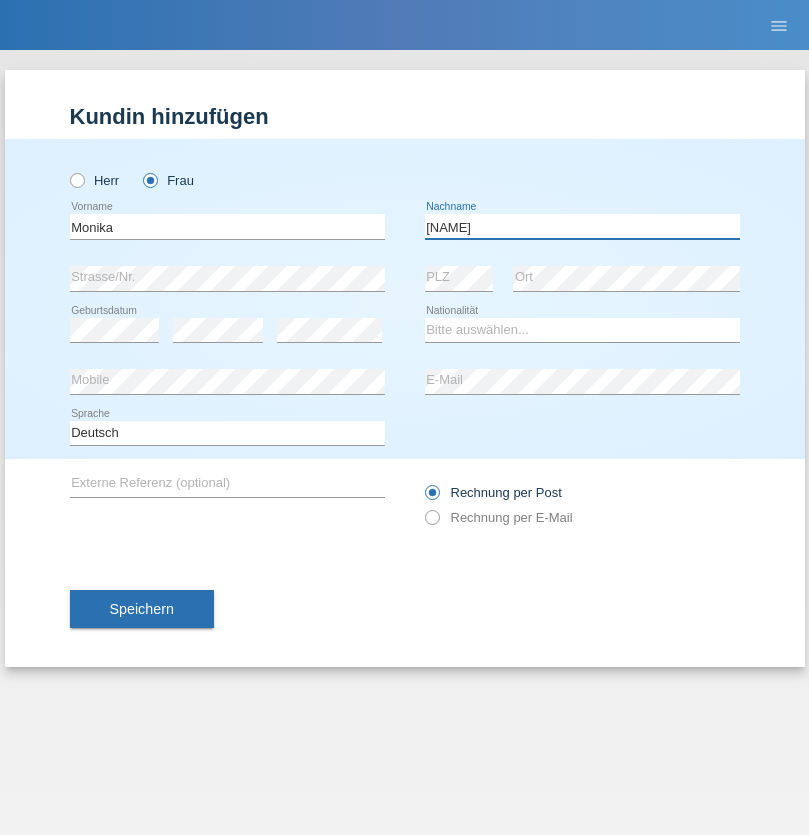 type on "Keller" 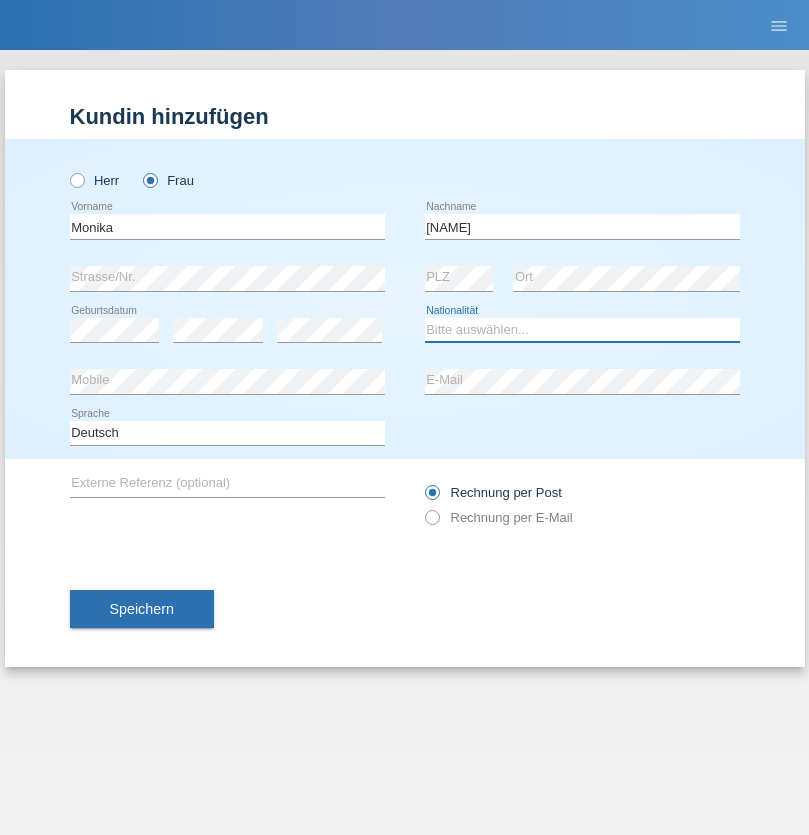 select on "CH" 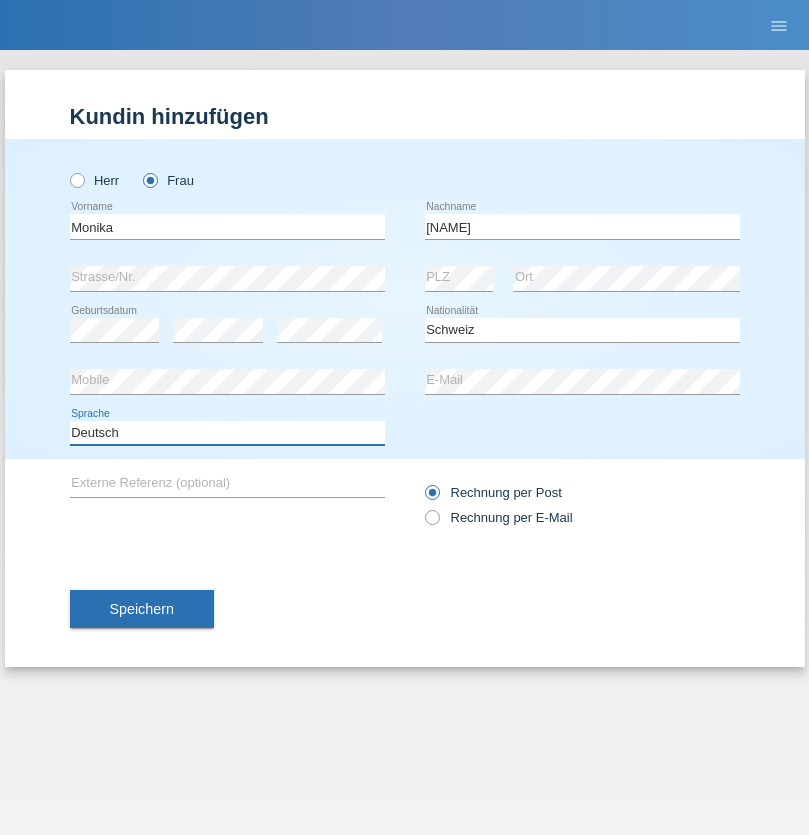 select on "en" 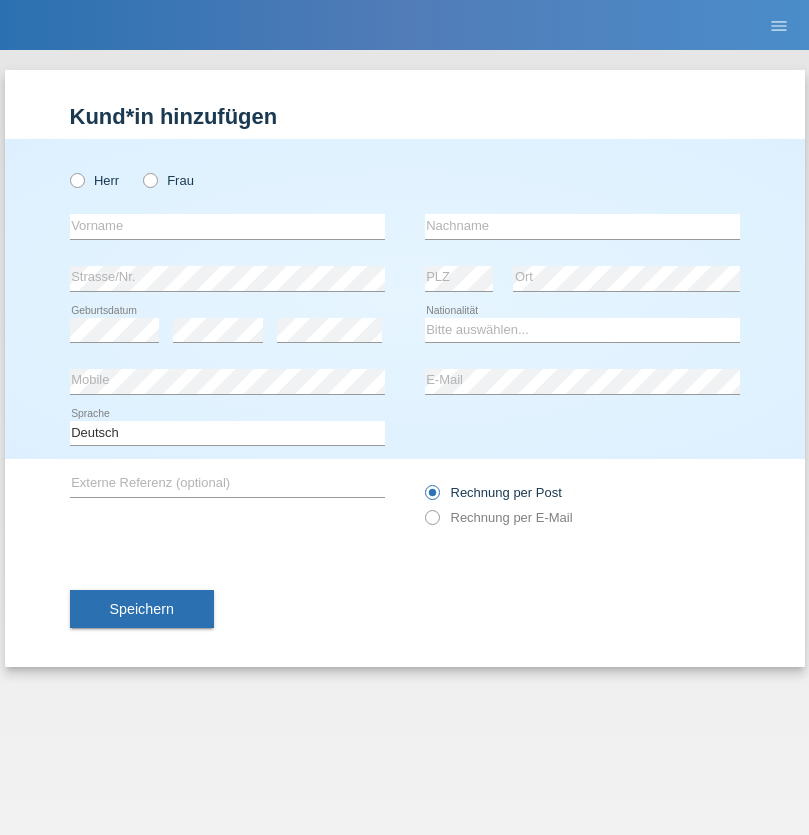 scroll, scrollTop: 0, scrollLeft: 0, axis: both 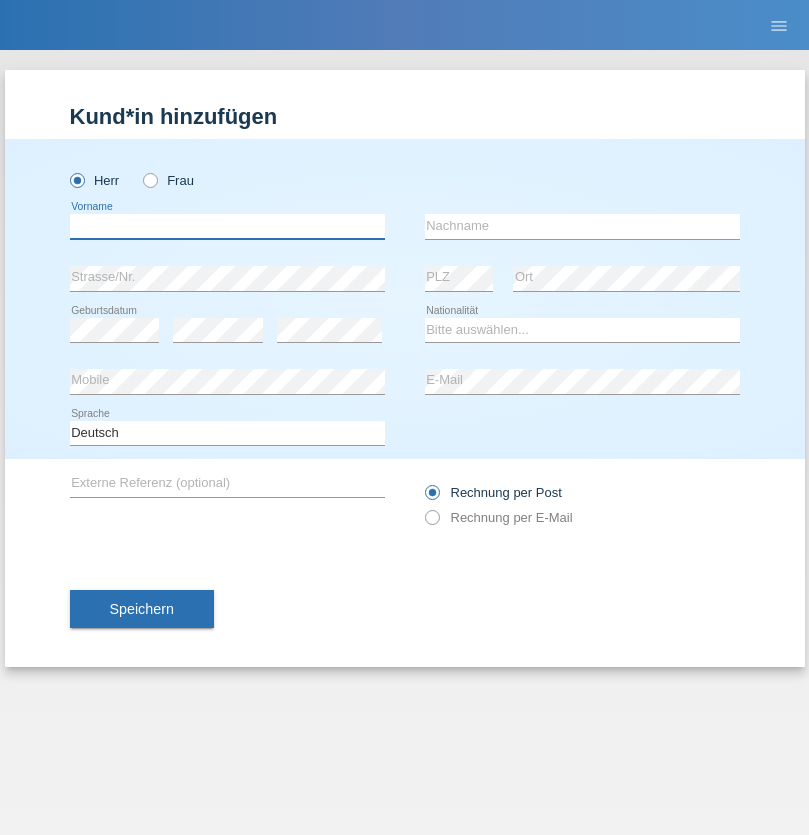 click at bounding box center [227, 226] 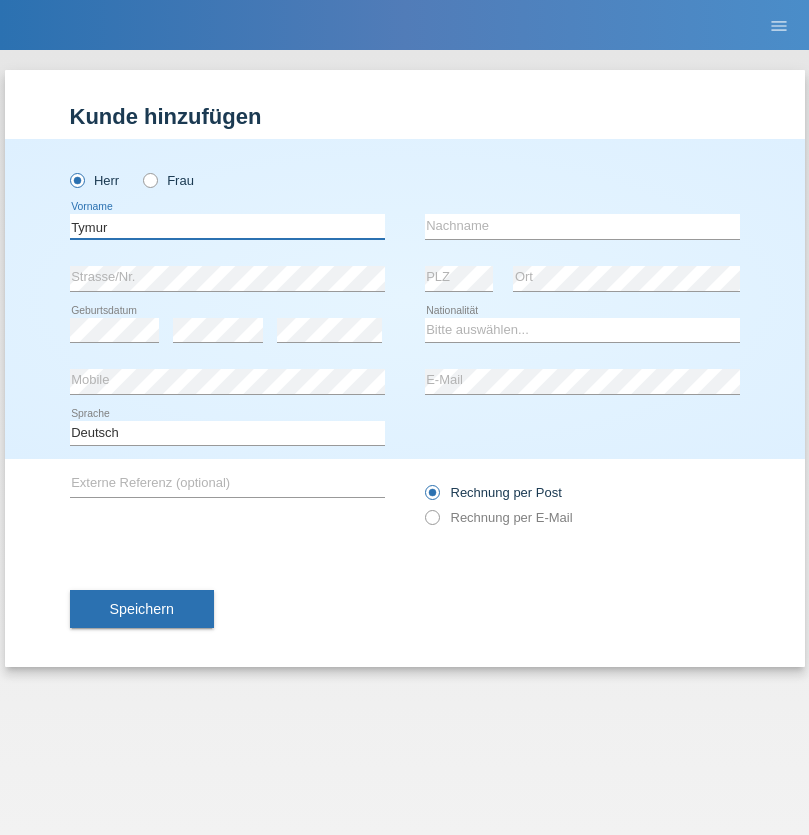 type on "Tymur" 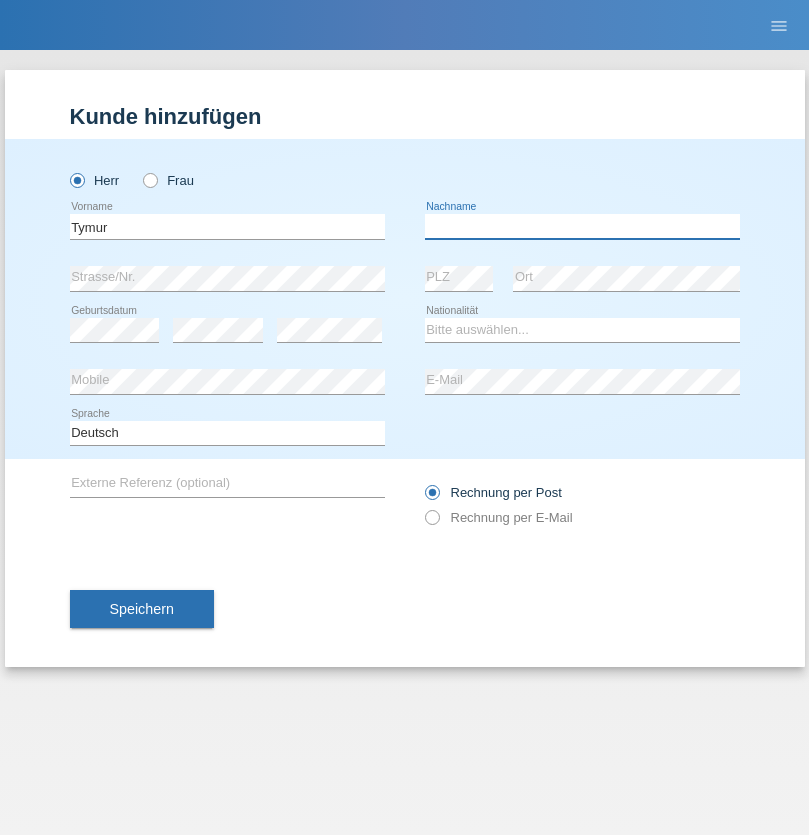 click at bounding box center [582, 226] 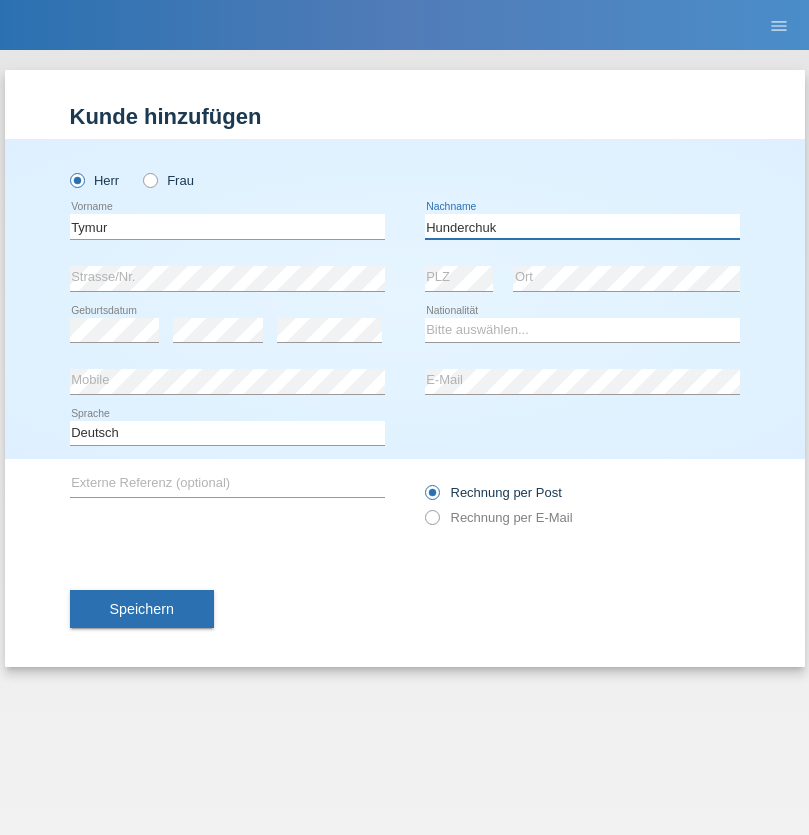 type on "Hunderchuk" 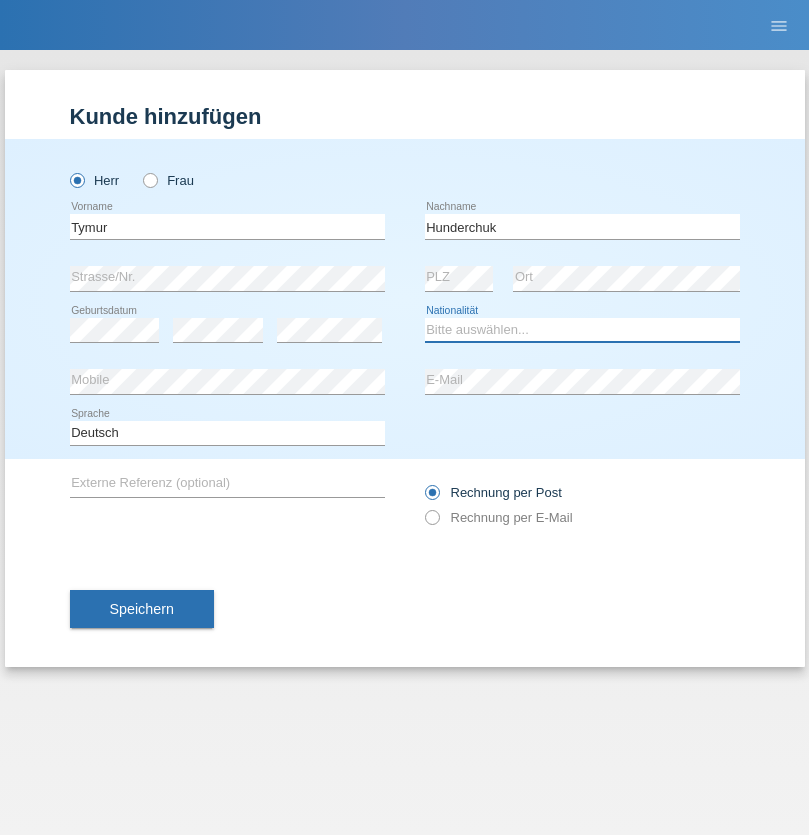 select on "UA" 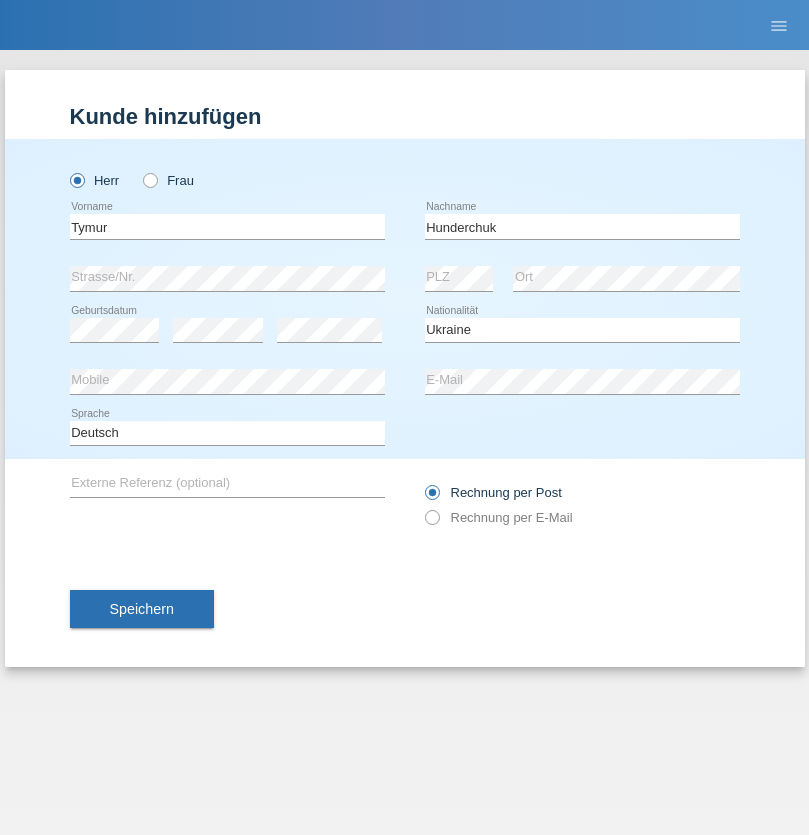 select on "C" 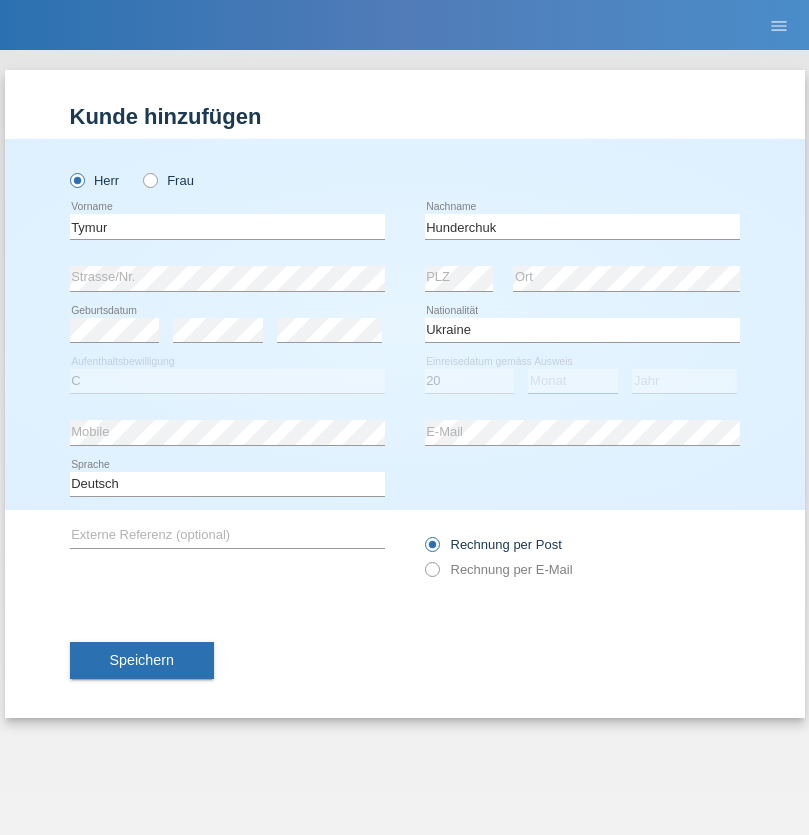 select on "08" 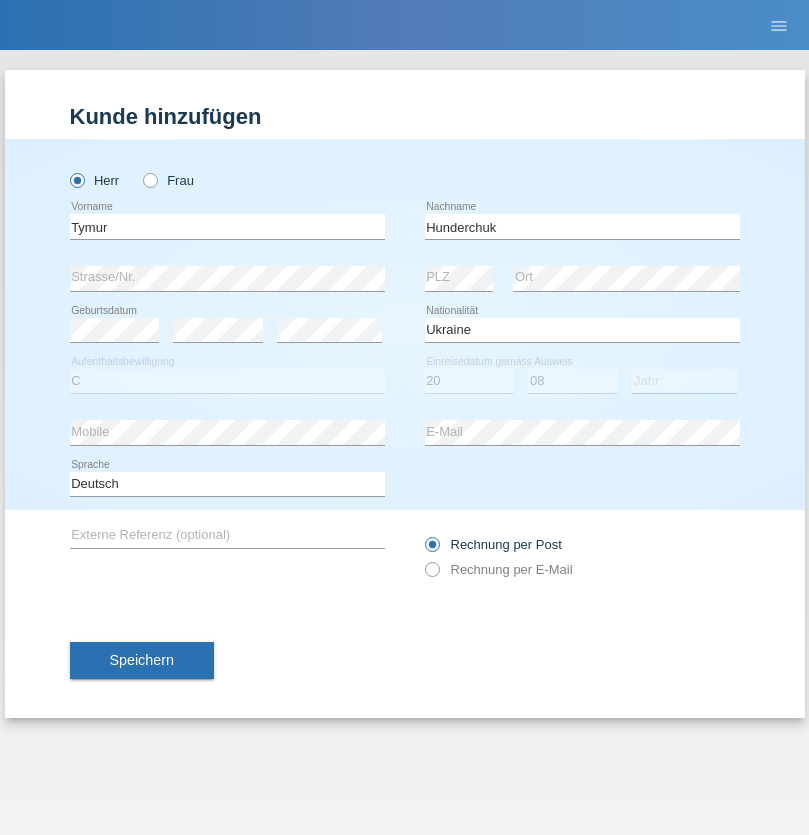 select on "2021" 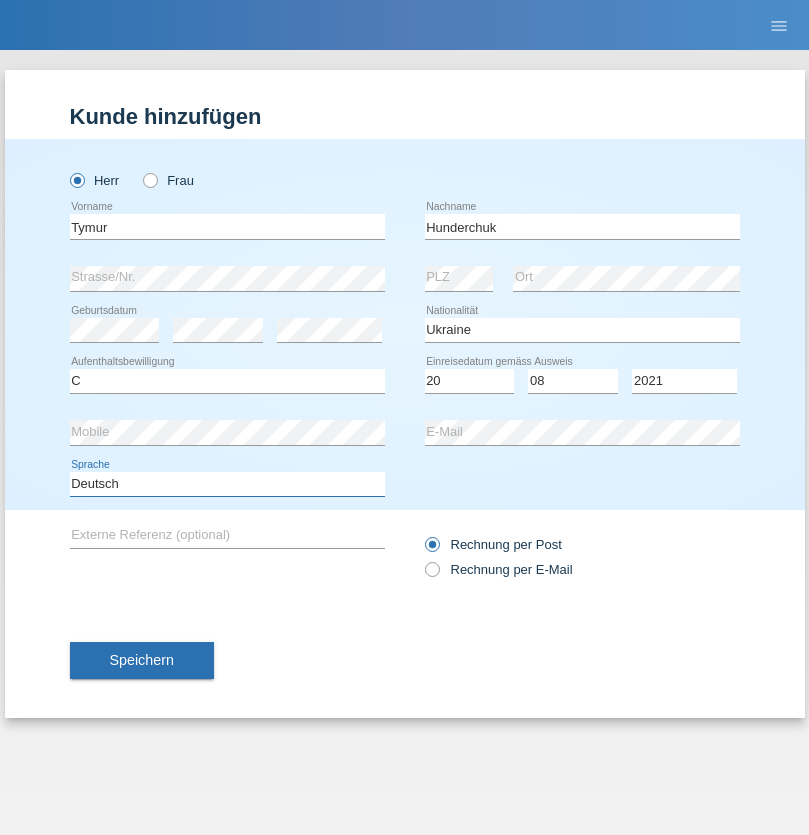 select on "en" 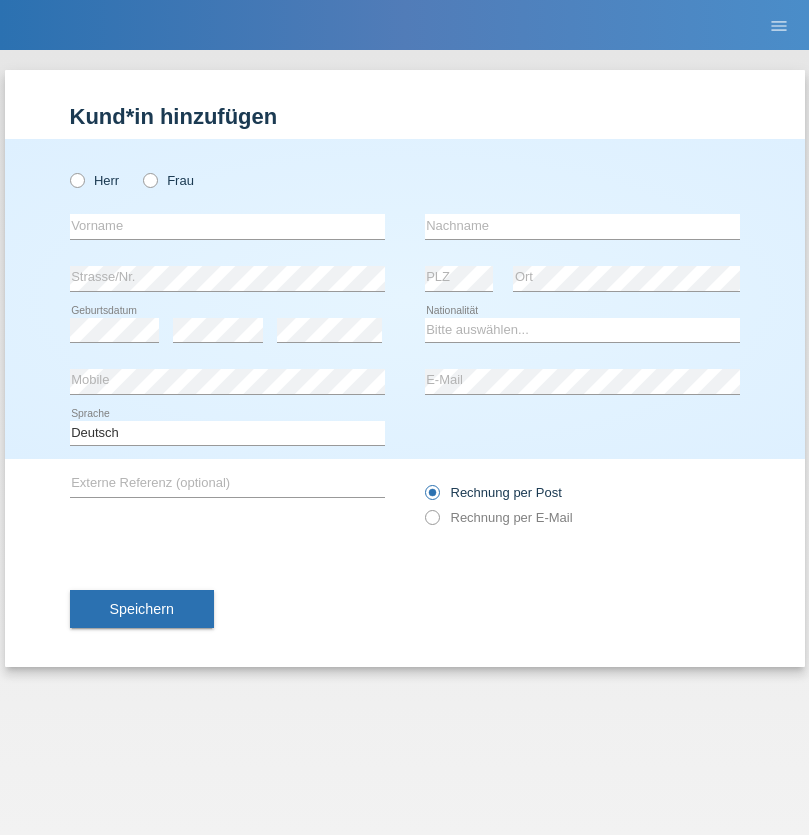 scroll, scrollTop: 0, scrollLeft: 0, axis: both 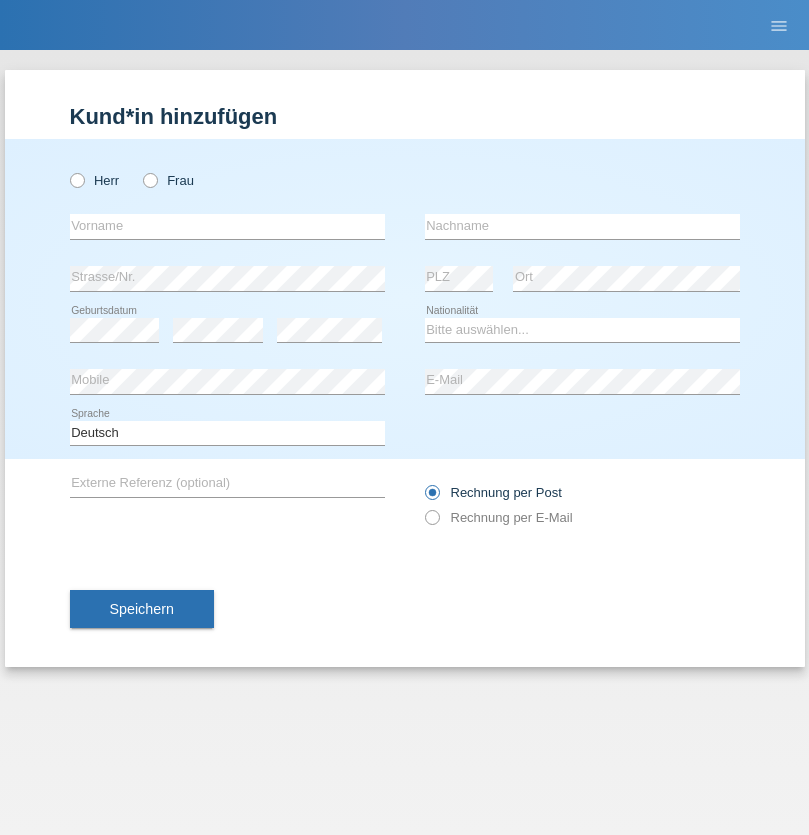 radio on "true" 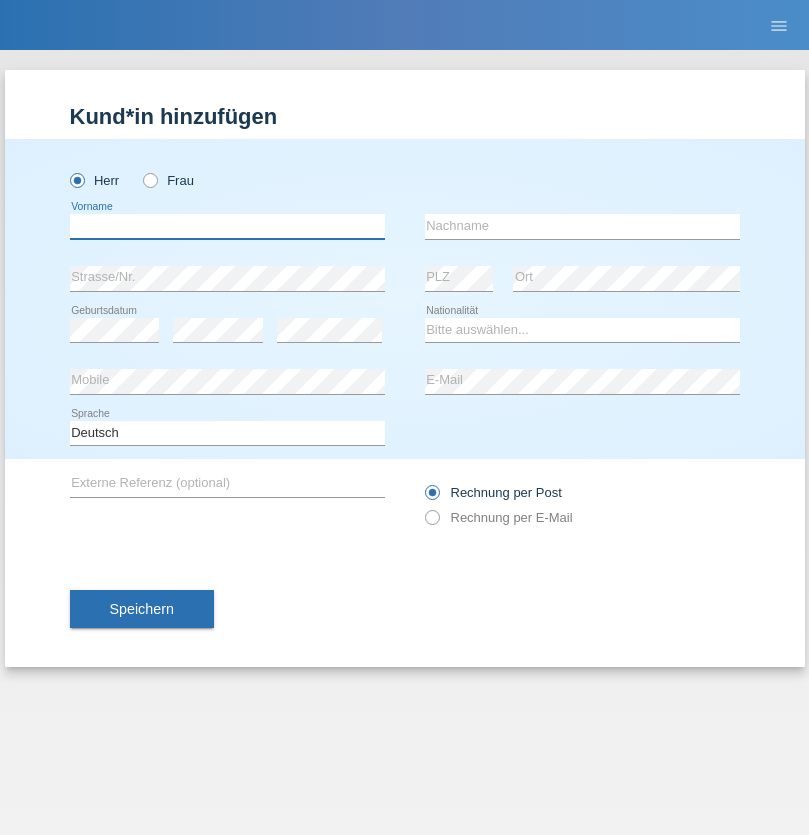 click at bounding box center (227, 226) 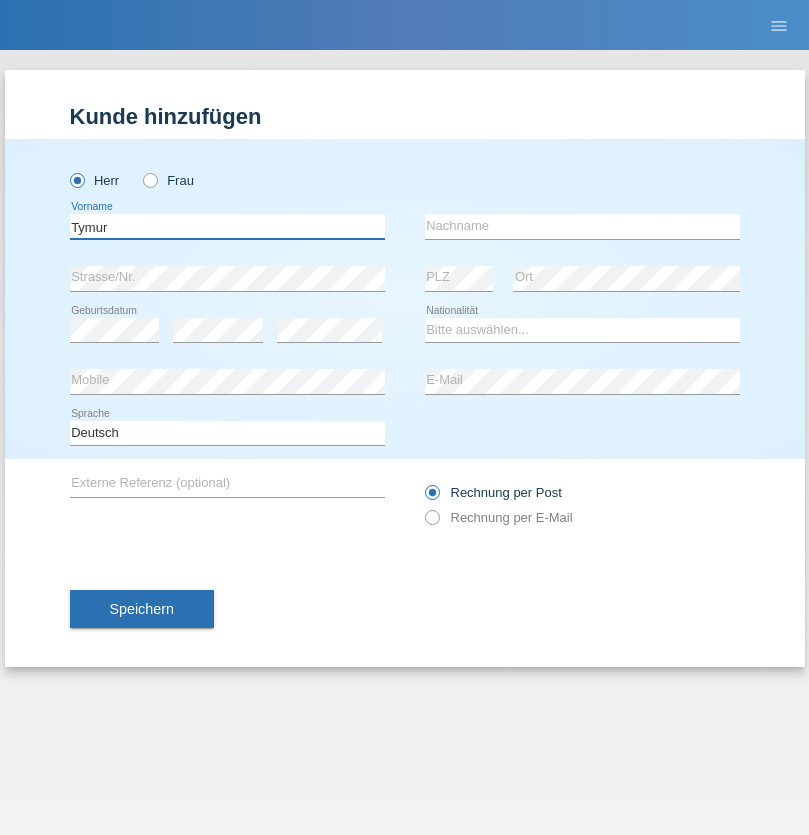 type on "Tymur" 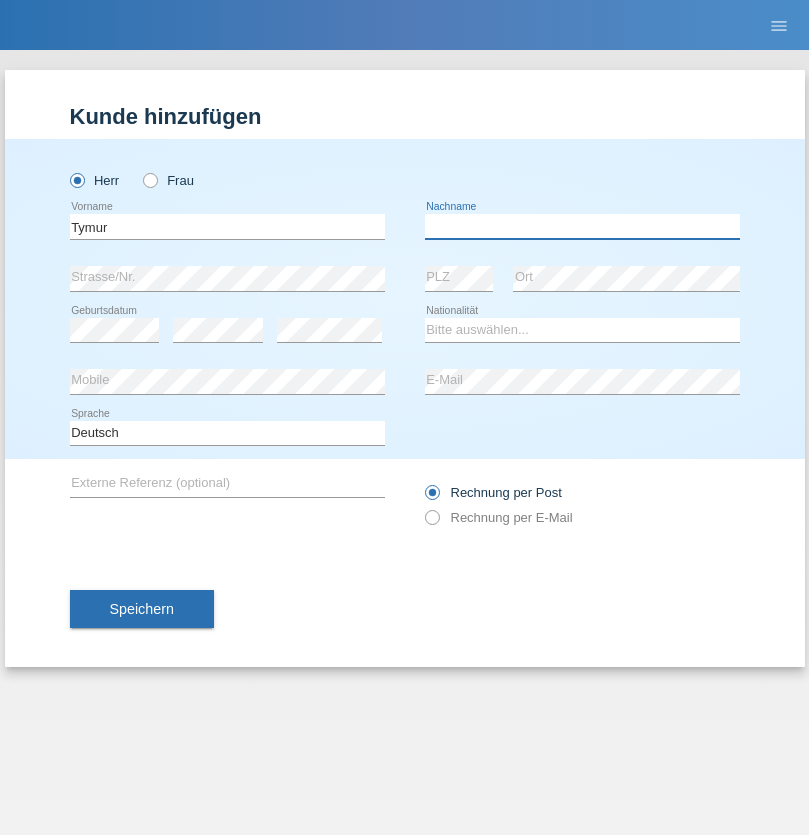 click at bounding box center [582, 226] 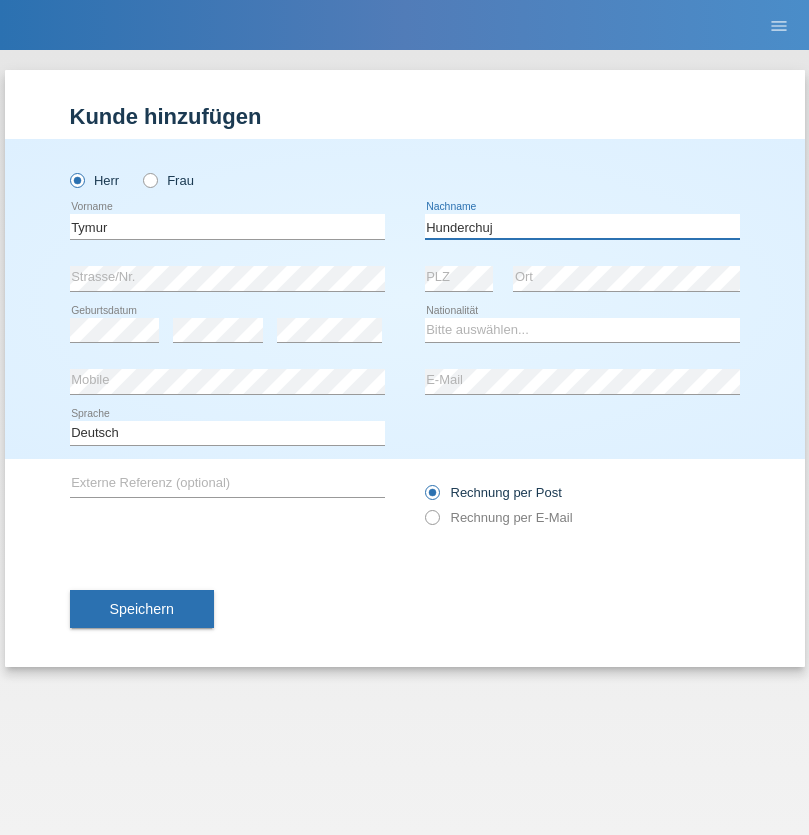 type on "Hunderchuj" 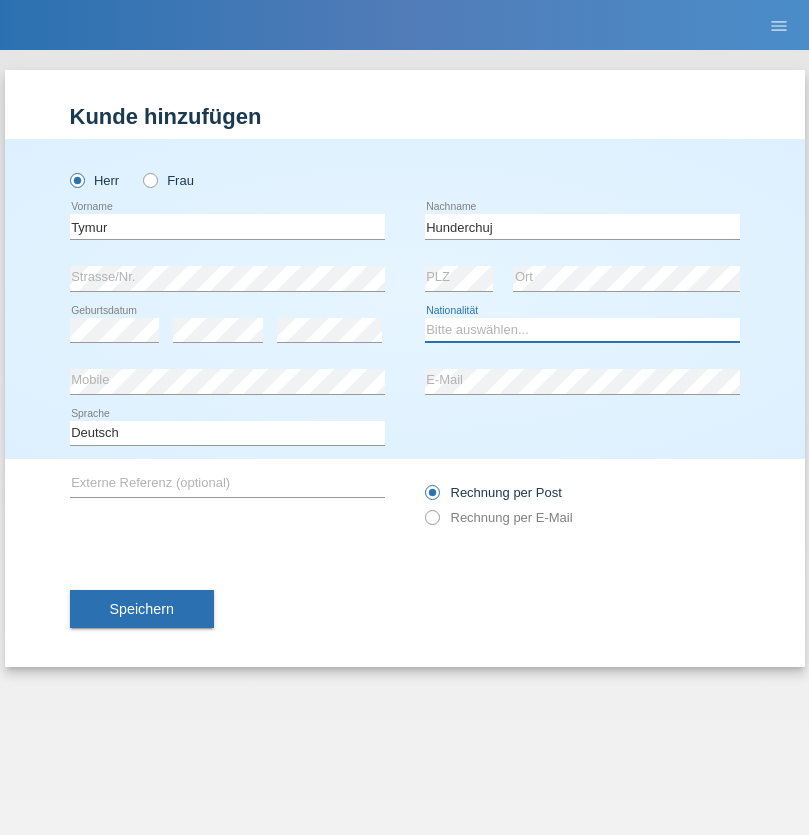 select on "UA" 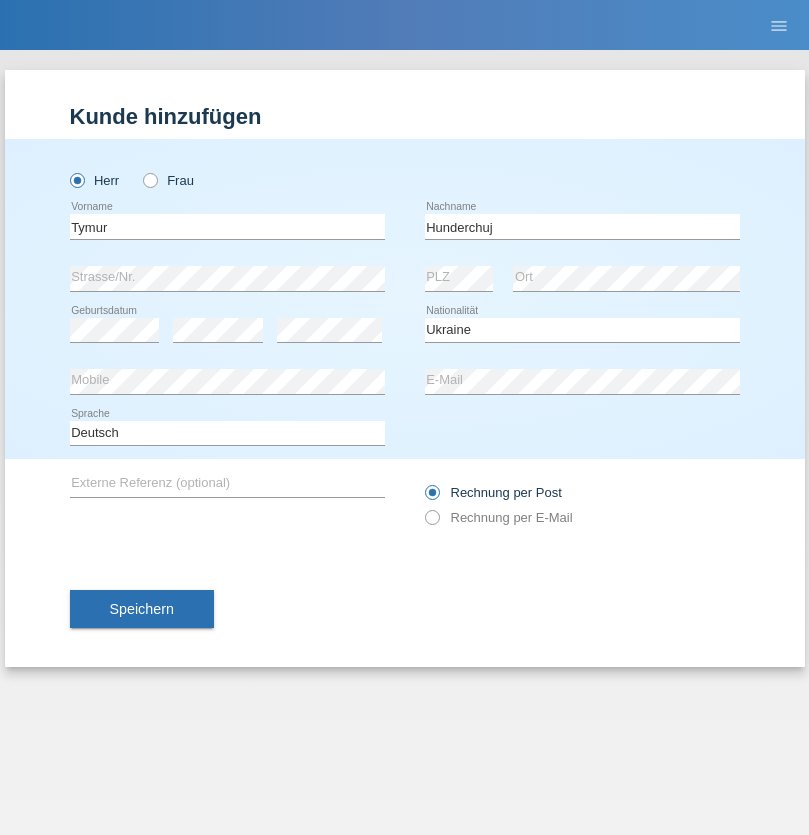 select on "C" 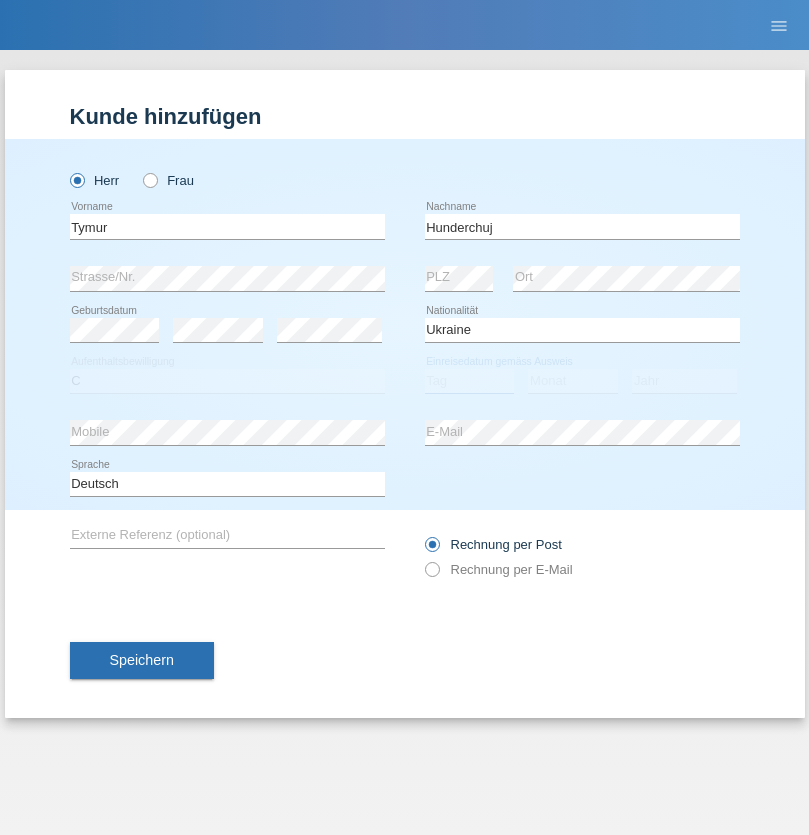 select on "20" 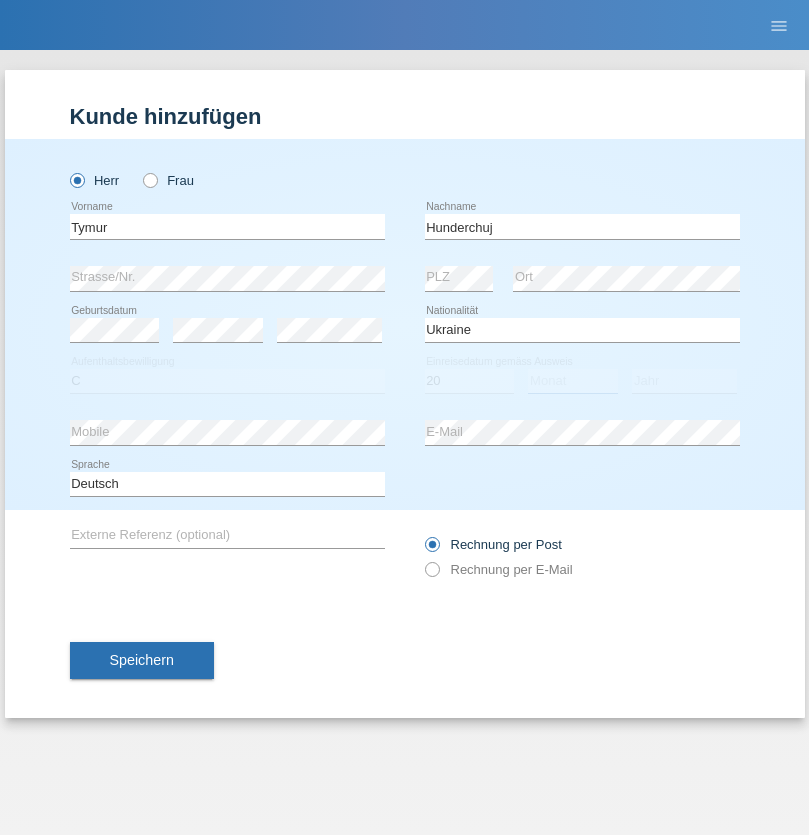 select on "08" 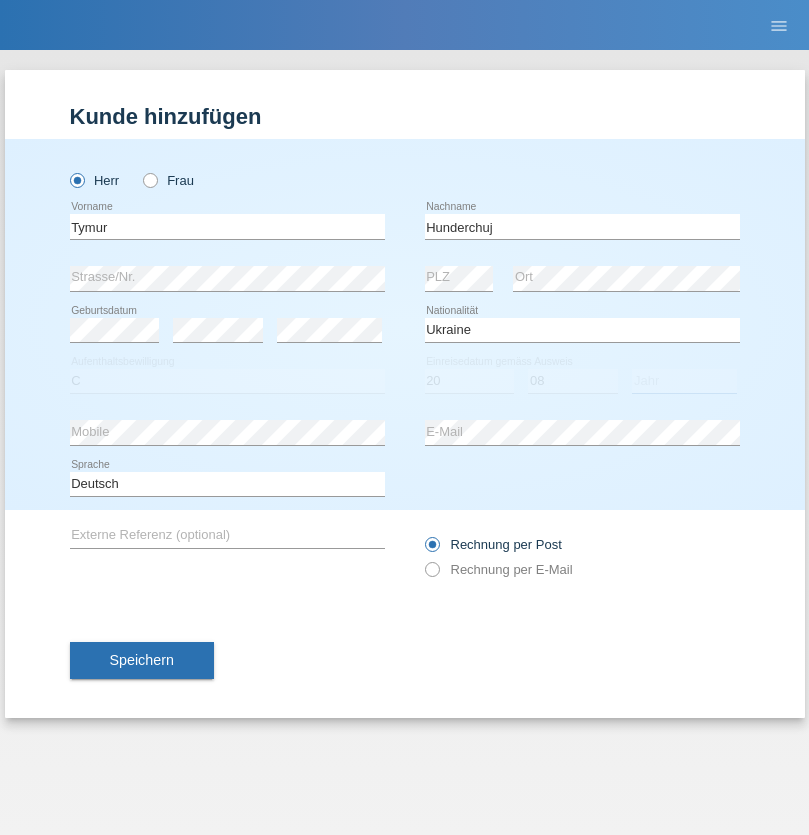 select on "2021" 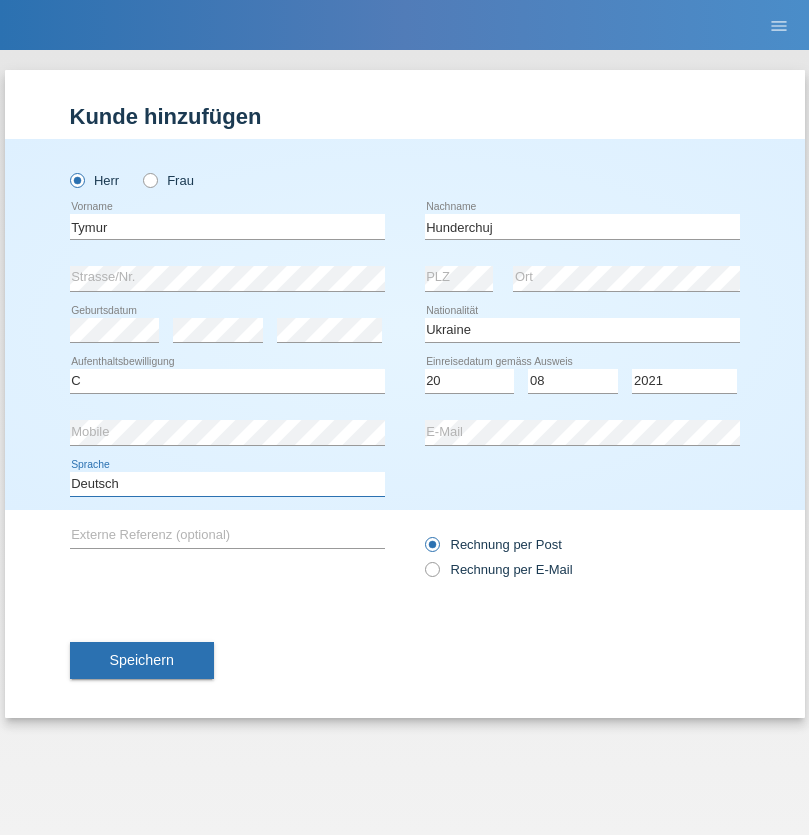 select on "en" 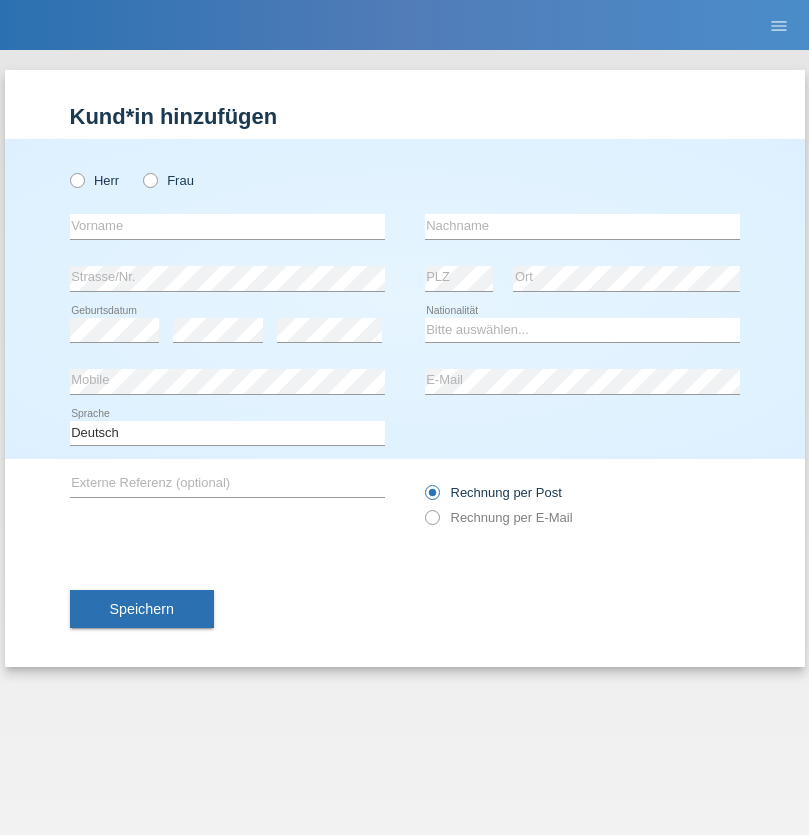 scroll, scrollTop: 0, scrollLeft: 0, axis: both 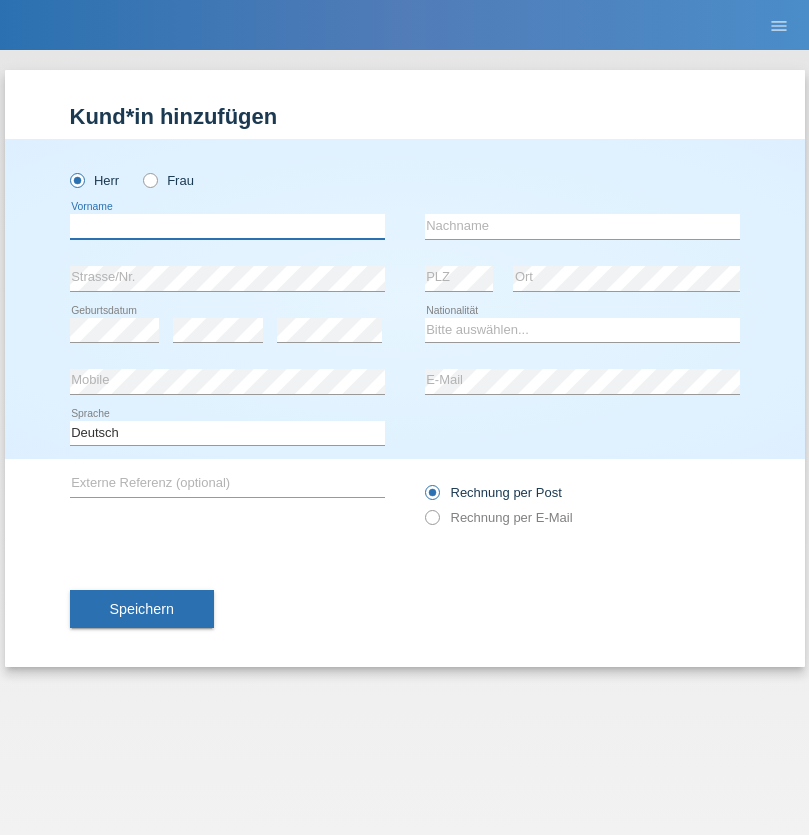 click at bounding box center (227, 226) 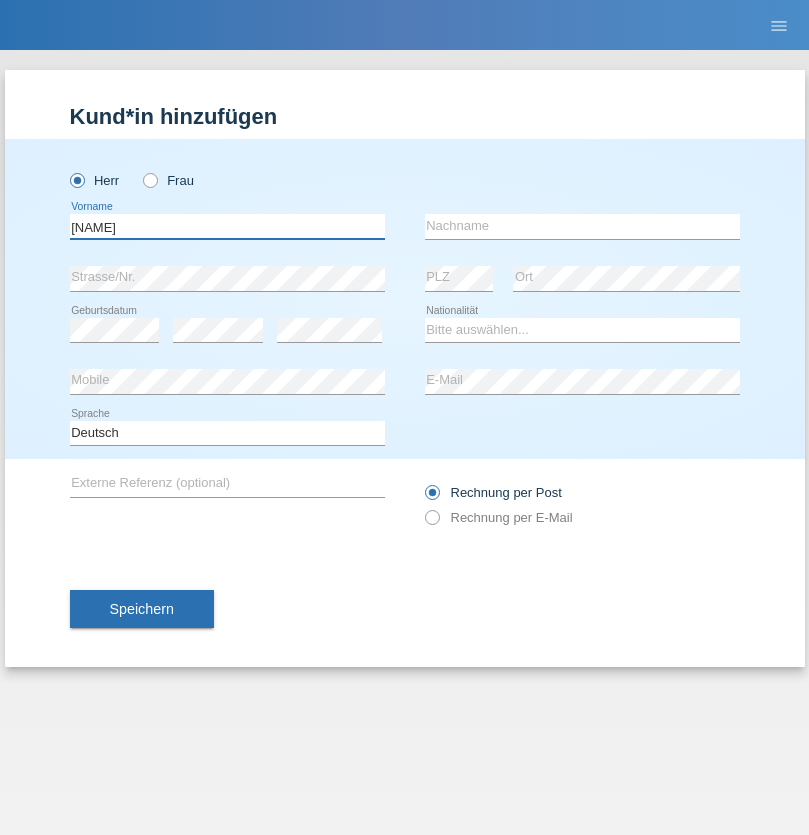 type on "Dominik" 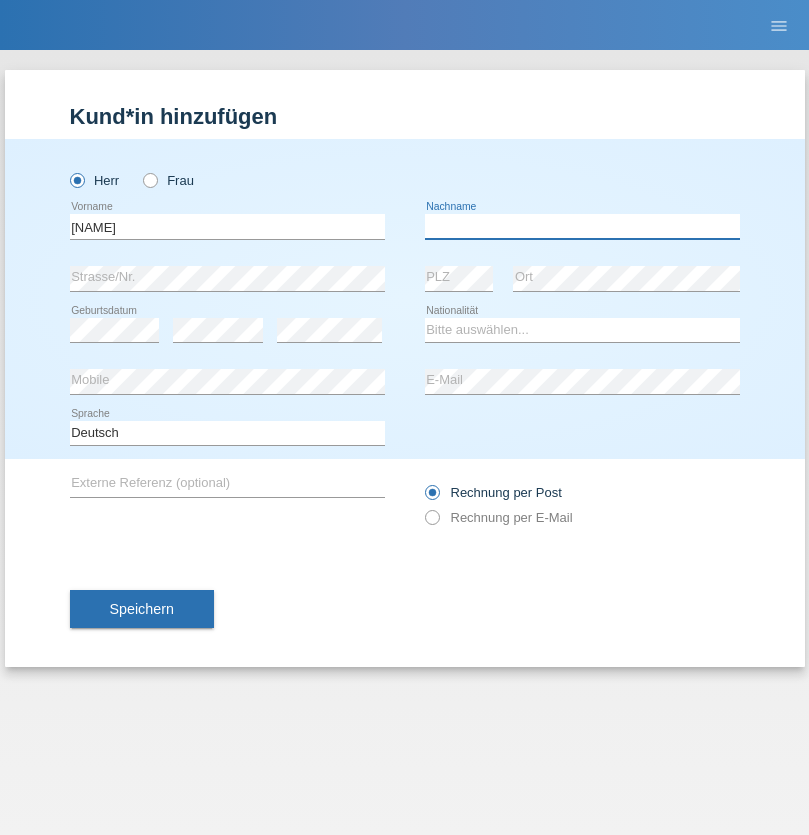 click at bounding box center [582, 226] 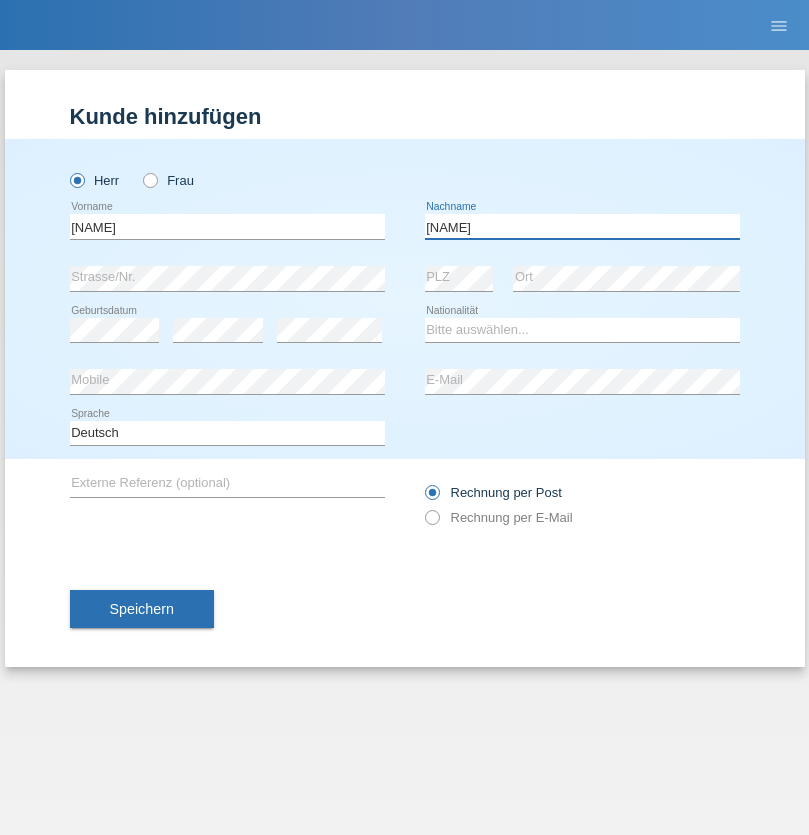 type on "Tropp" 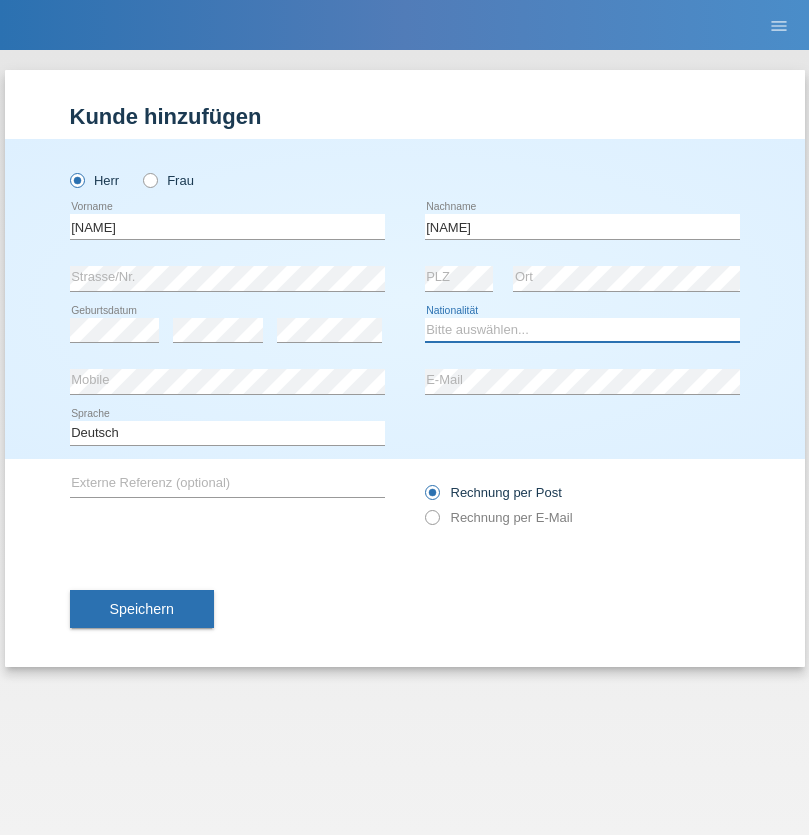 select on "SK" 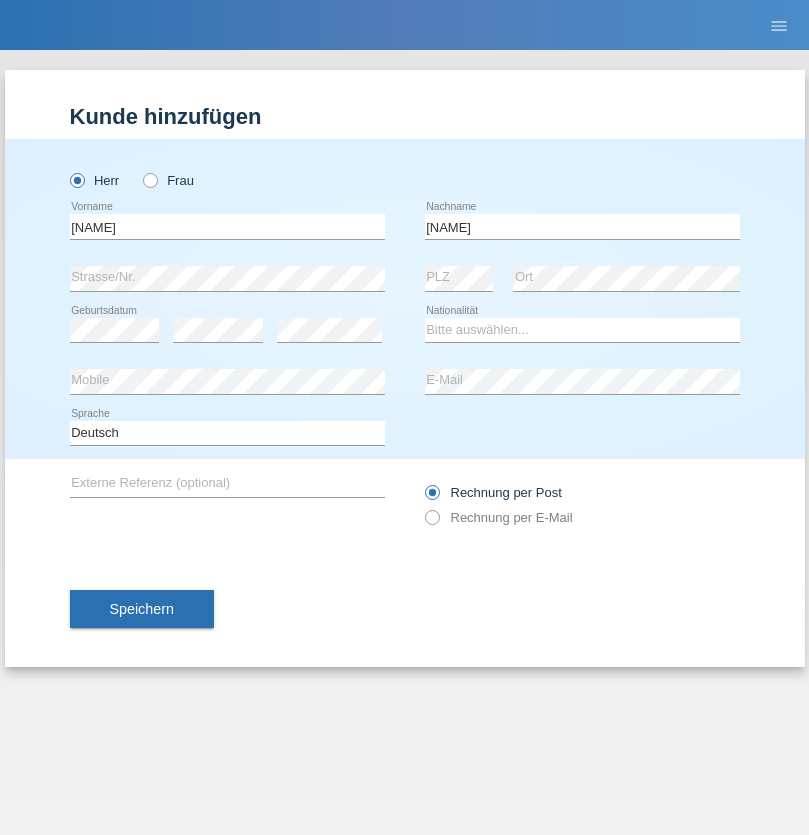 select on "C" 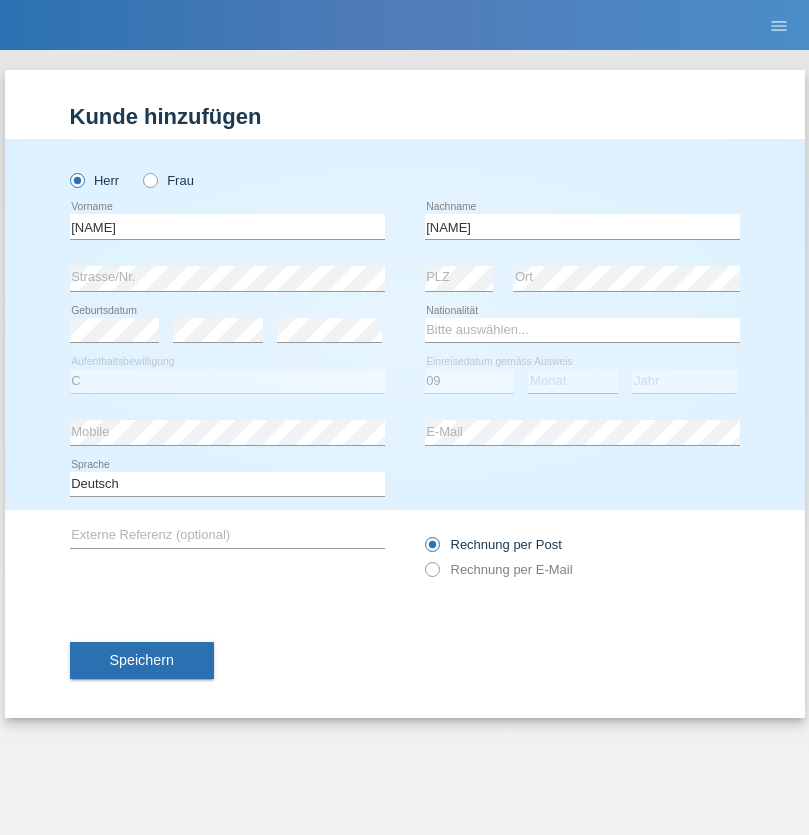 select on "08" 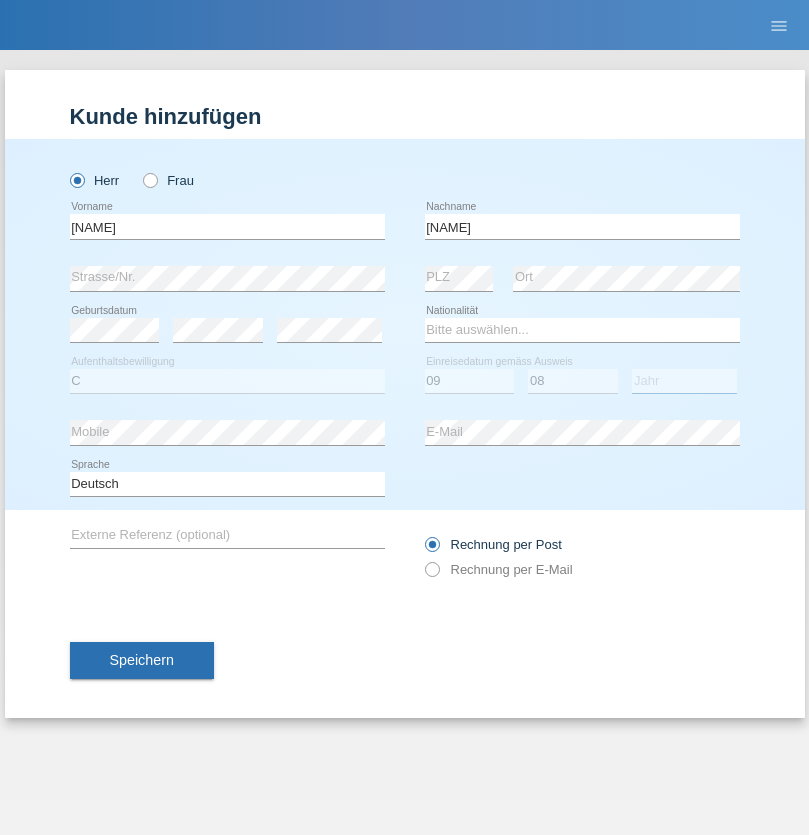 select on "2021" 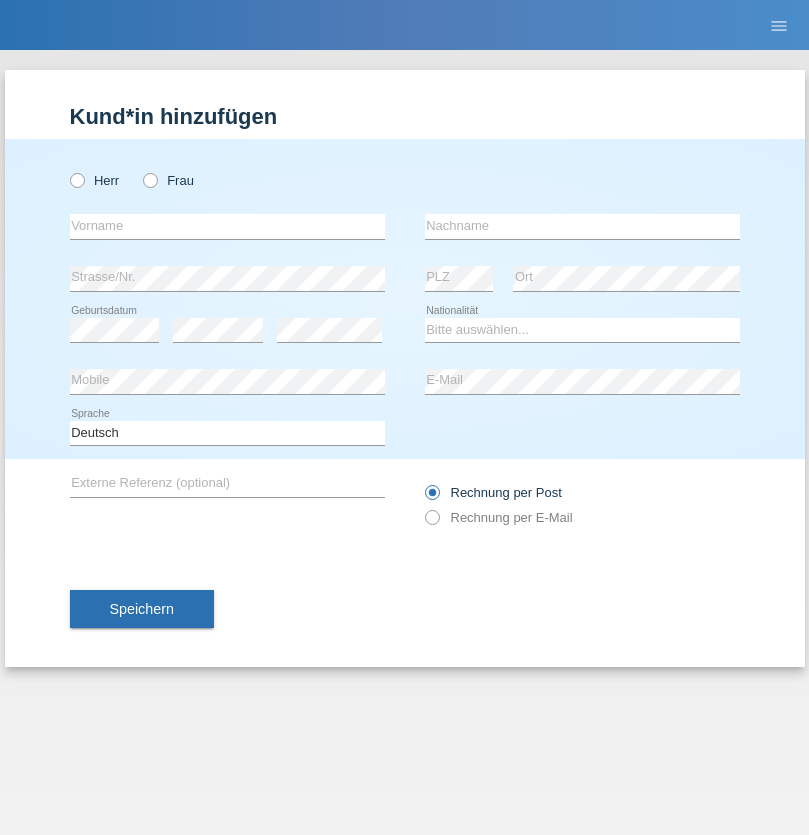 scroll, scrollTop: 0, scrollLeft: 0, axis: both 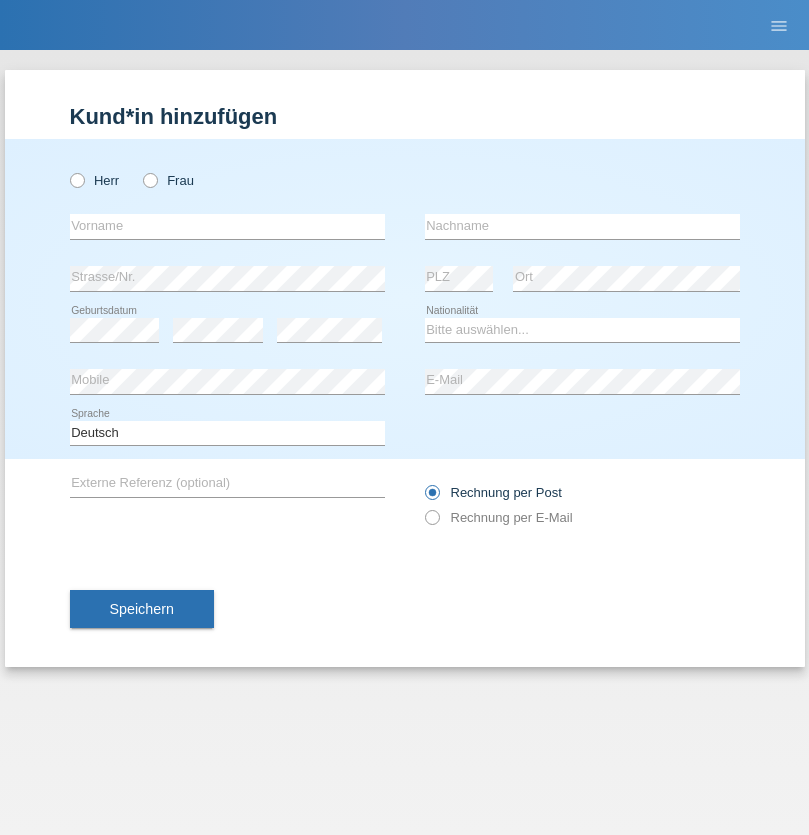 radio on "true" 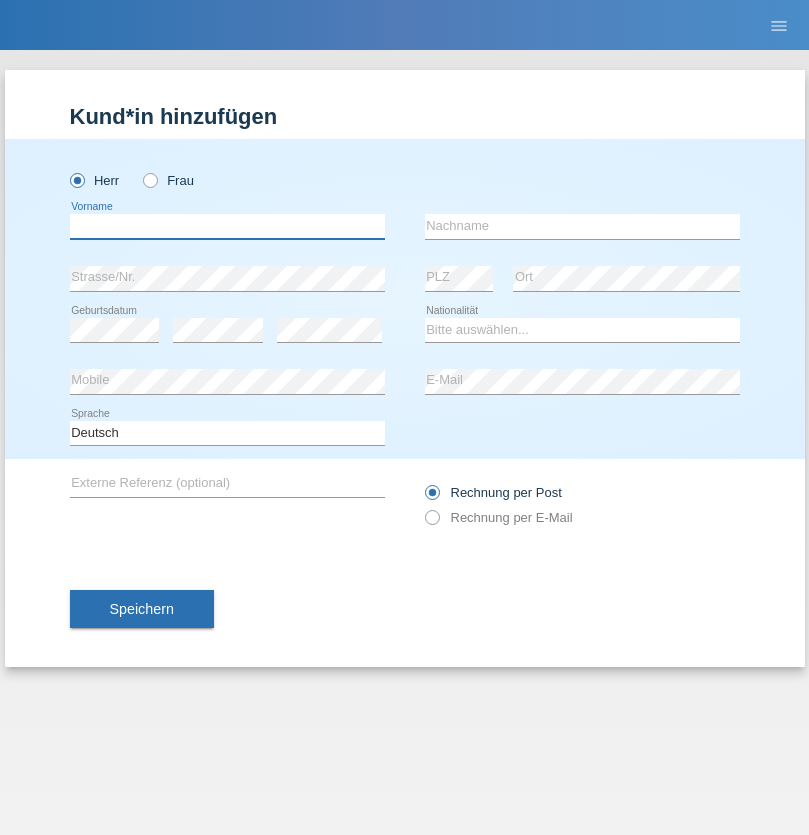 click at bounding box center (227, 226) 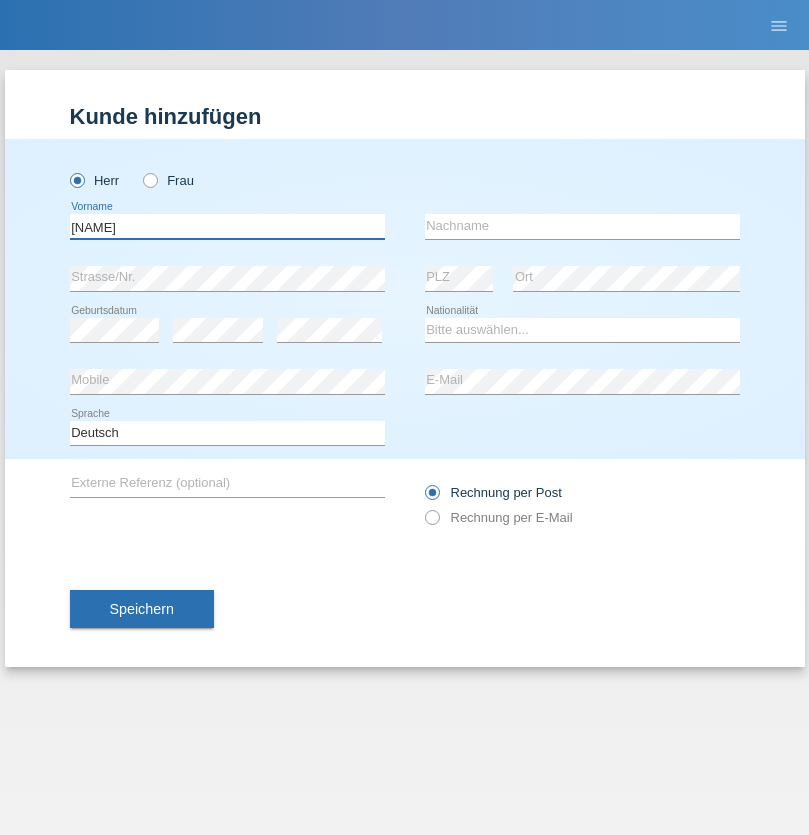 type on "Dirk" 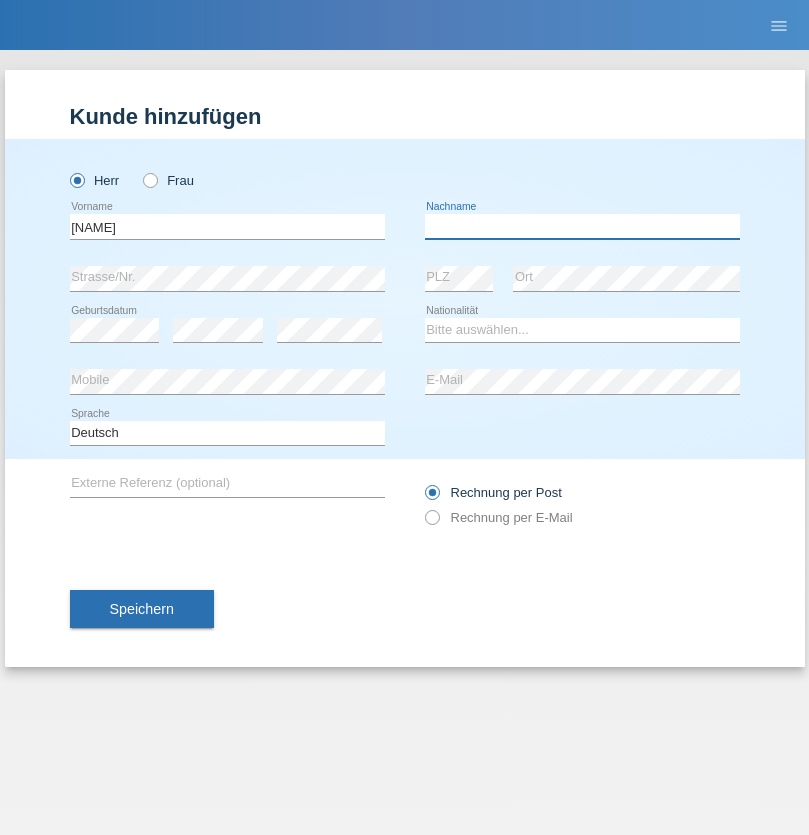 click at bounding box center (582, 226) 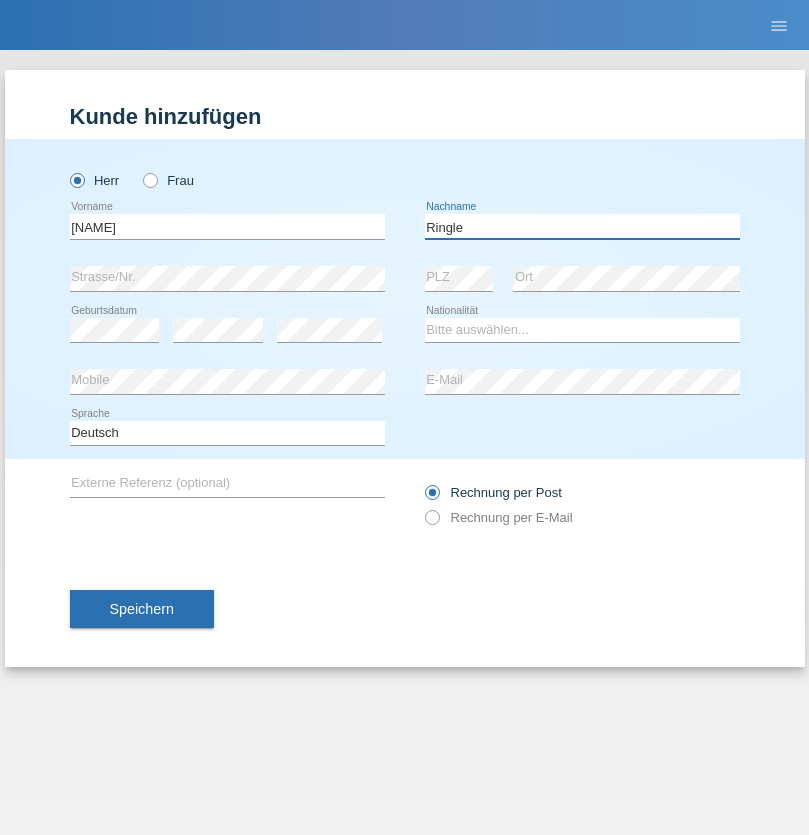 type on "Ringle" 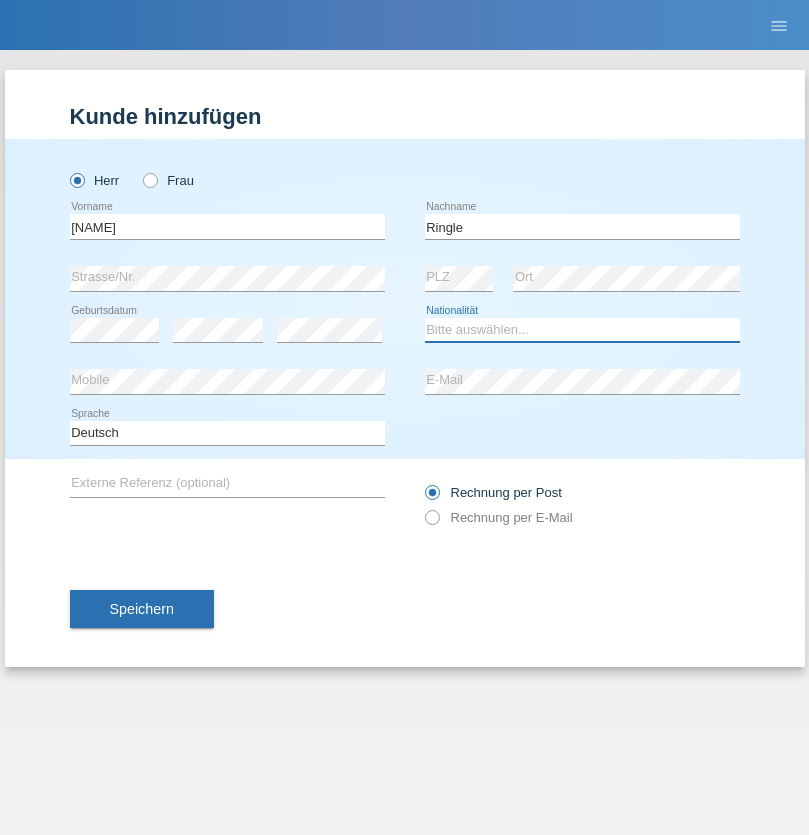 select on "DE" 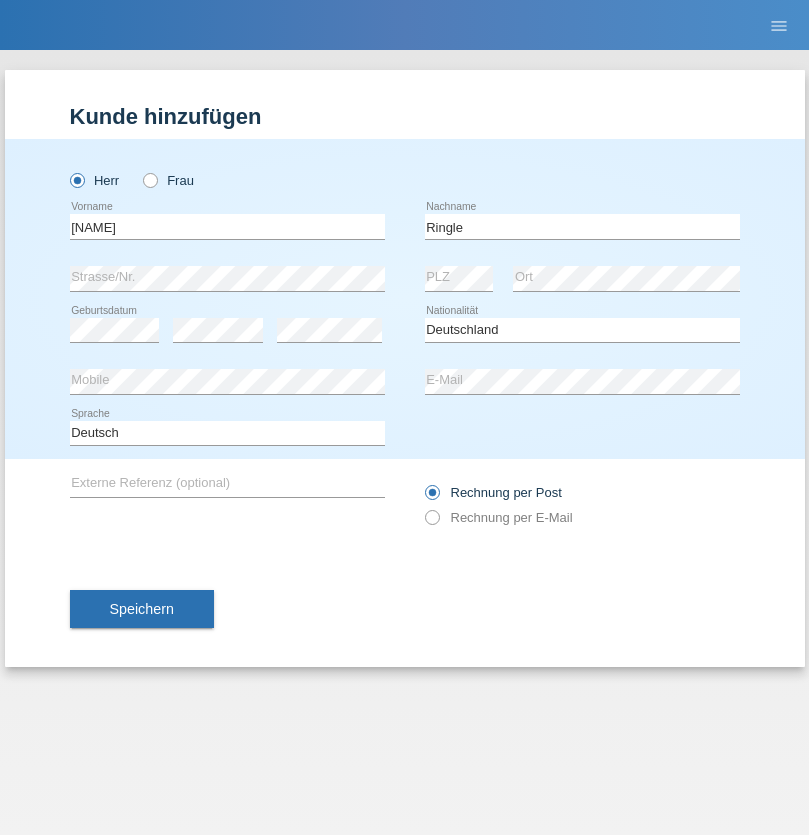 select on "C" 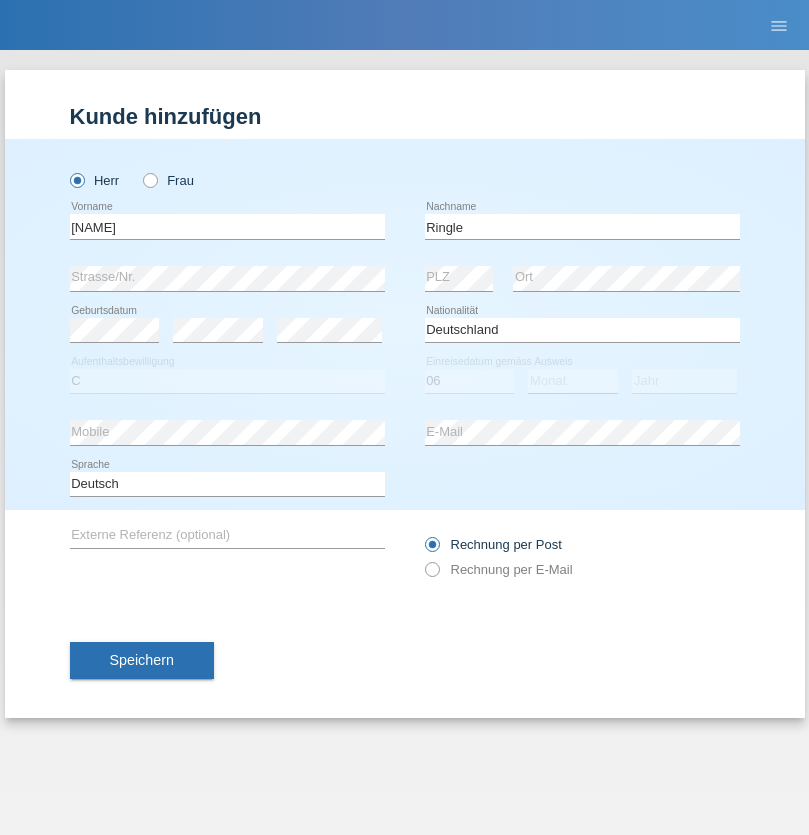 select on "01" 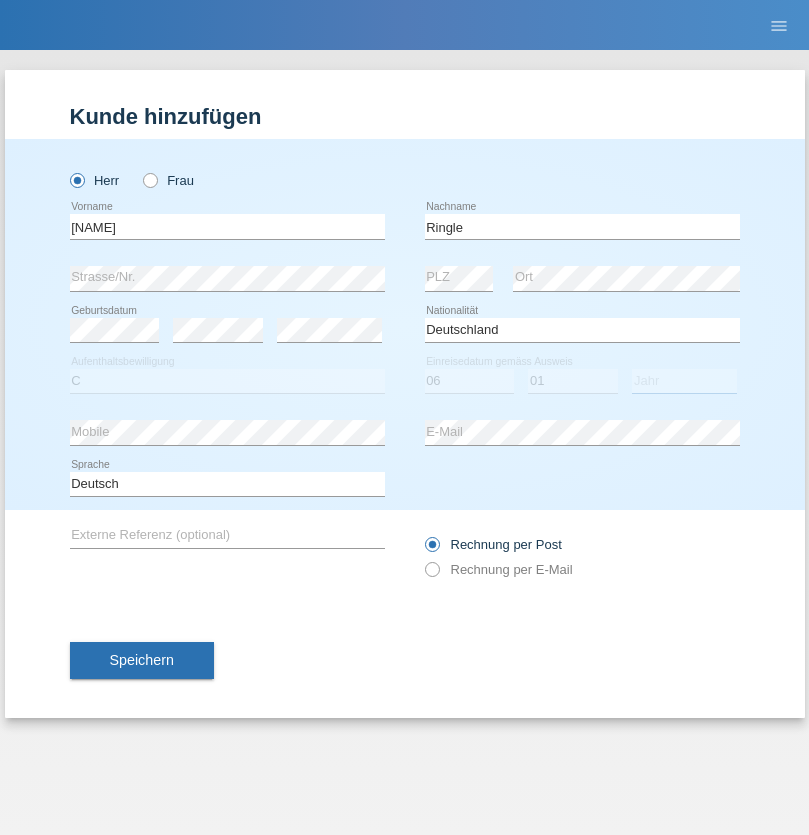 select on "2021" 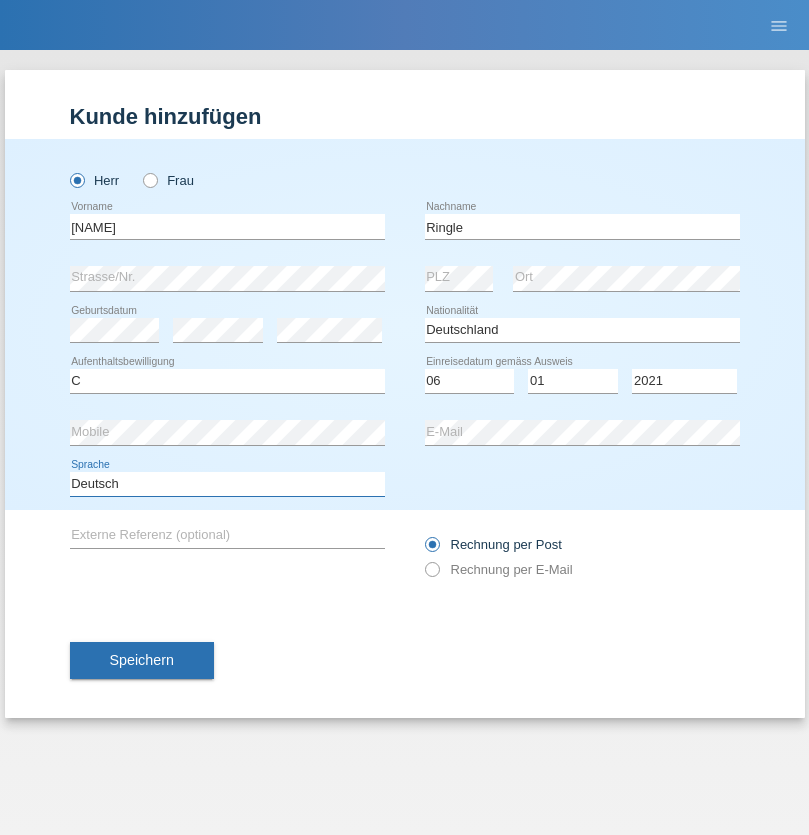 select on "en" 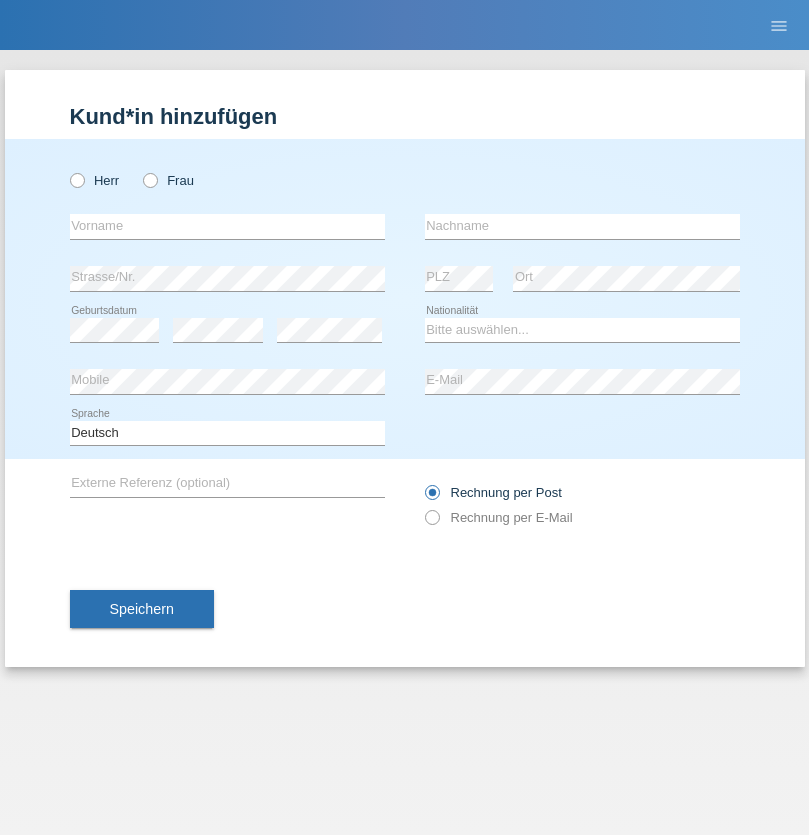 scroll, scrollTop: 0, scrollLeft: 0, axis: both 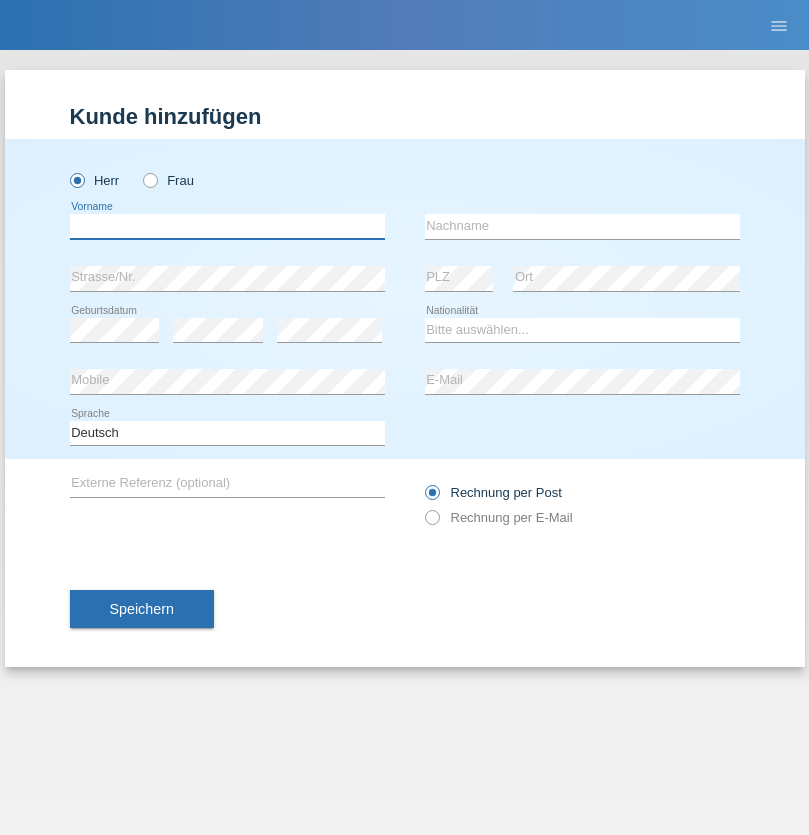 click at bounding box center (227, 226) 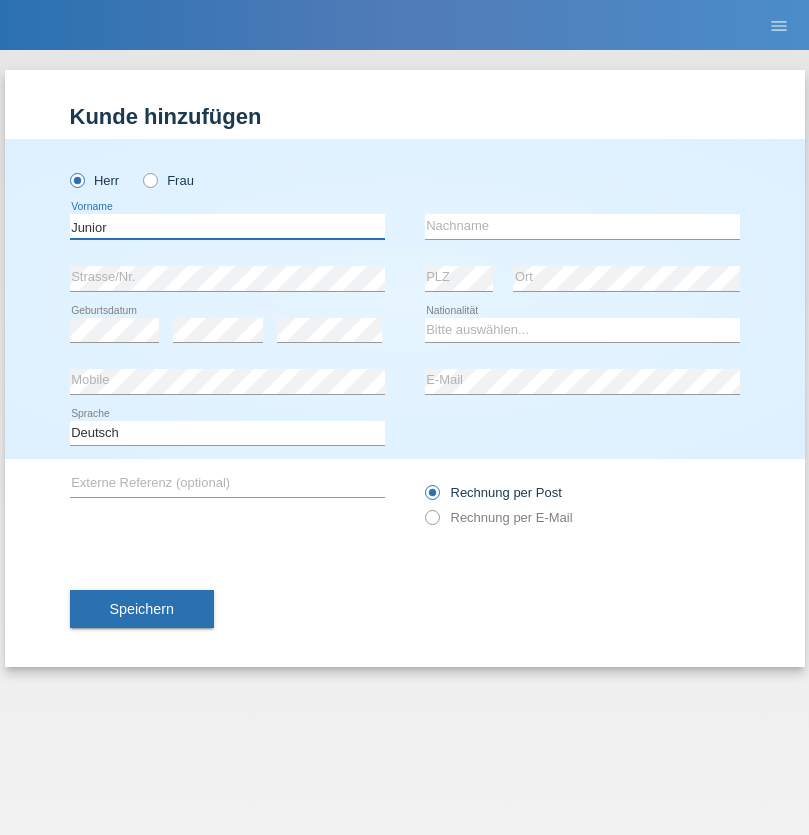 type on "Junior" 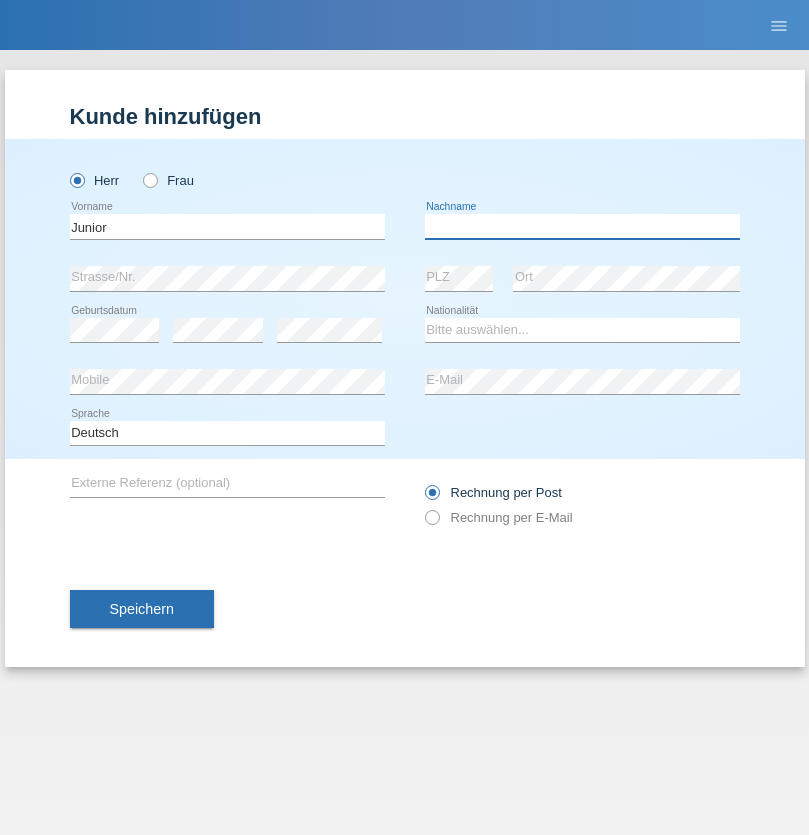 click at bounding box center [582, 226] 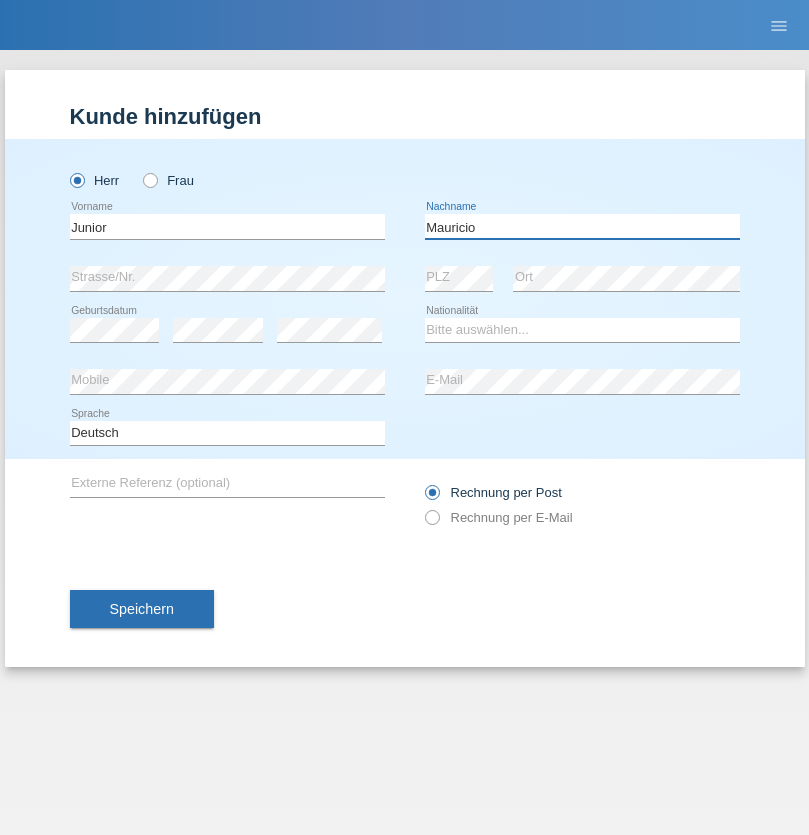 type on "Mauricio" 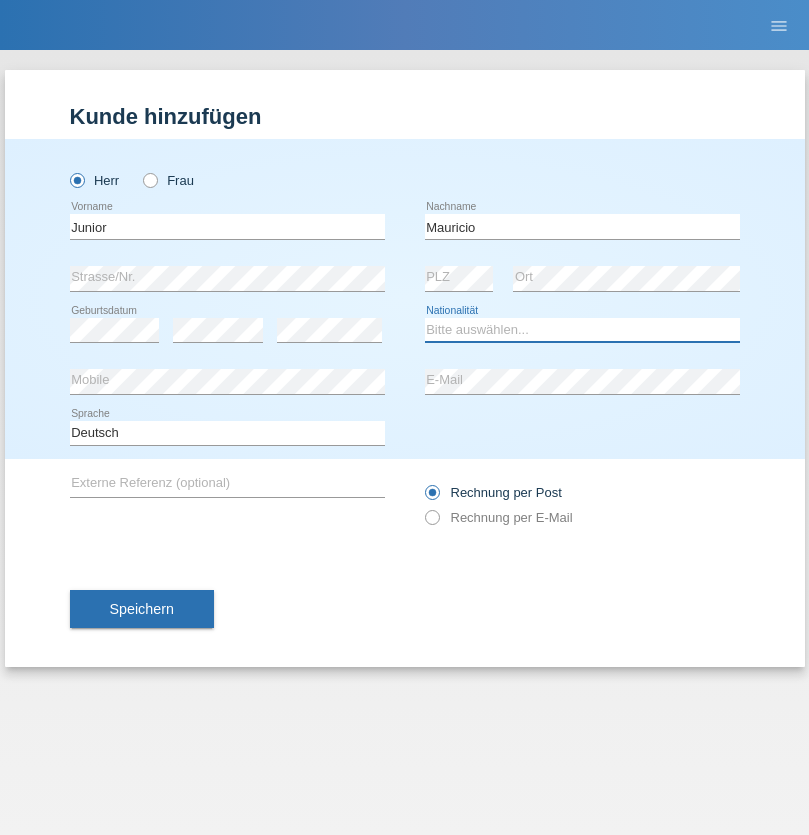select on "CH" 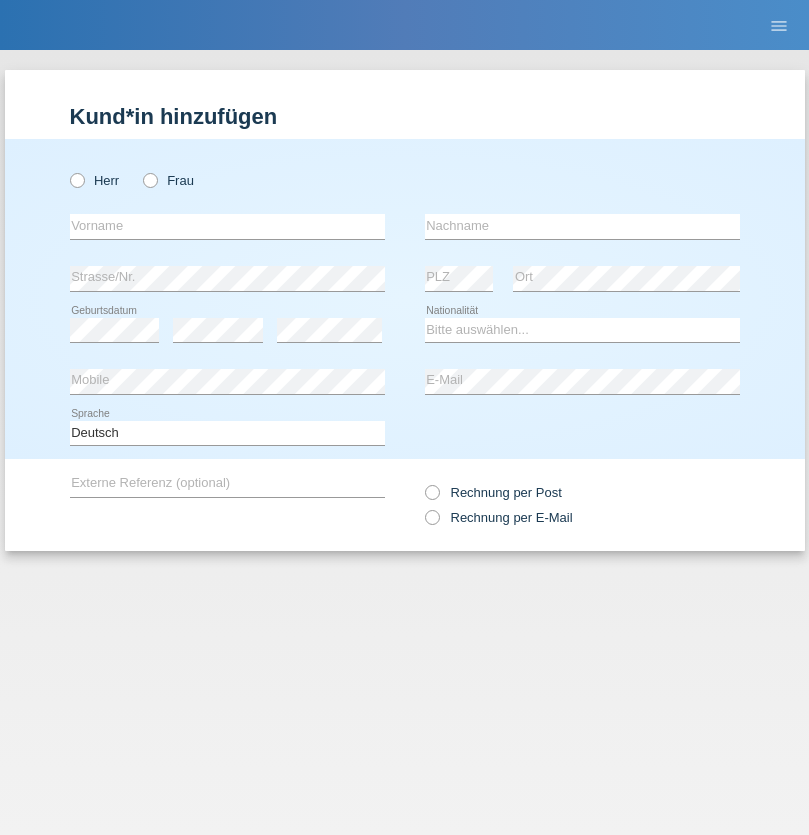 scroll, scrollTop: 0, scrollLeft: 0, axis: both 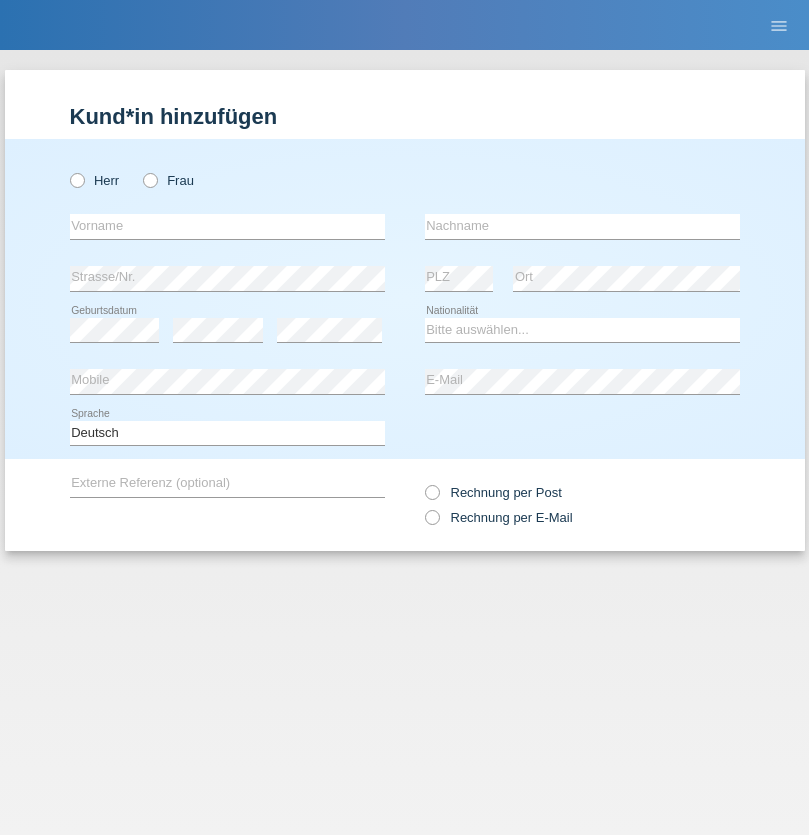 radio on "true" 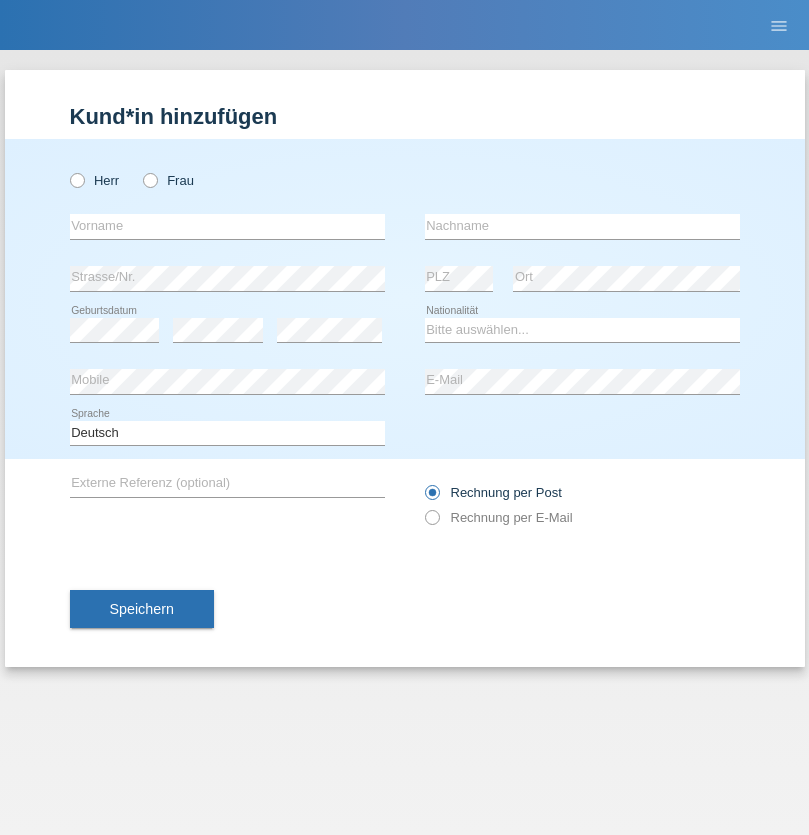 radio on "true" 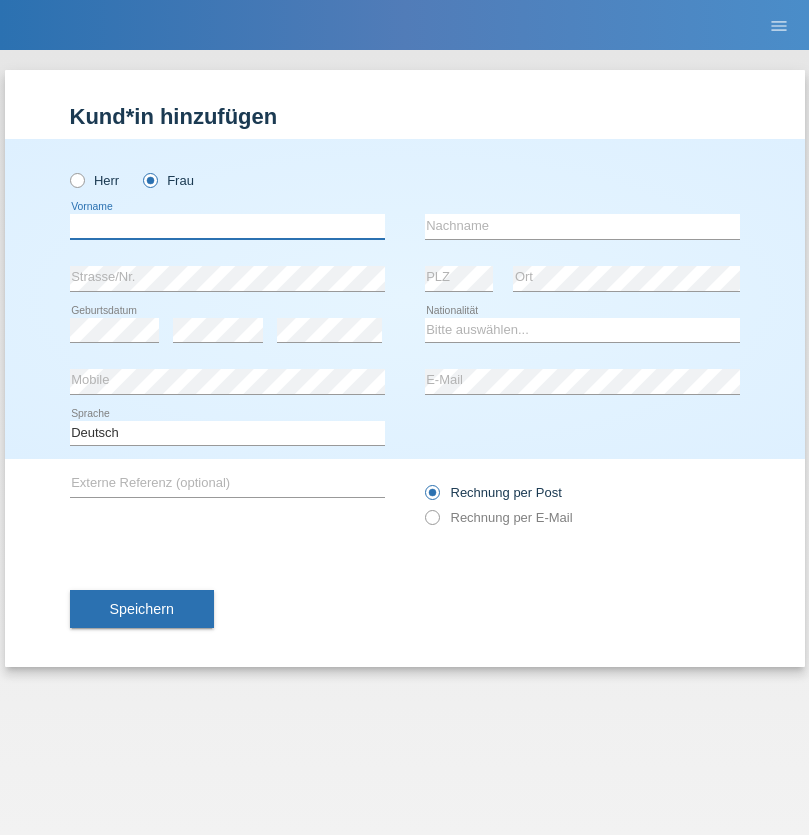 click at bounding box center [227, 226] 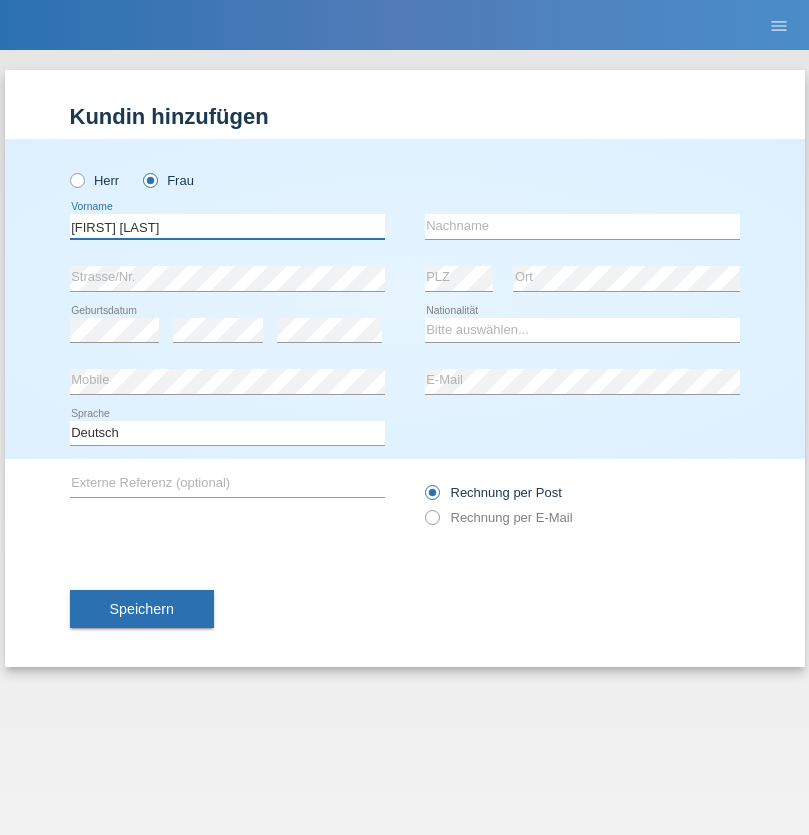 type on "Maria Fernanda" 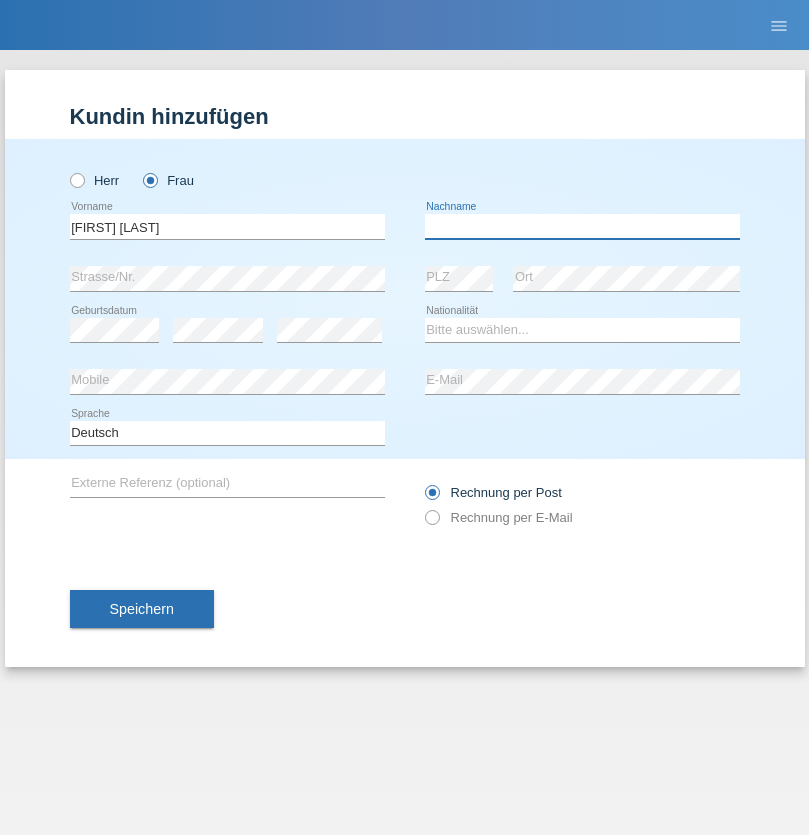 click at bounding box center [582, 226] 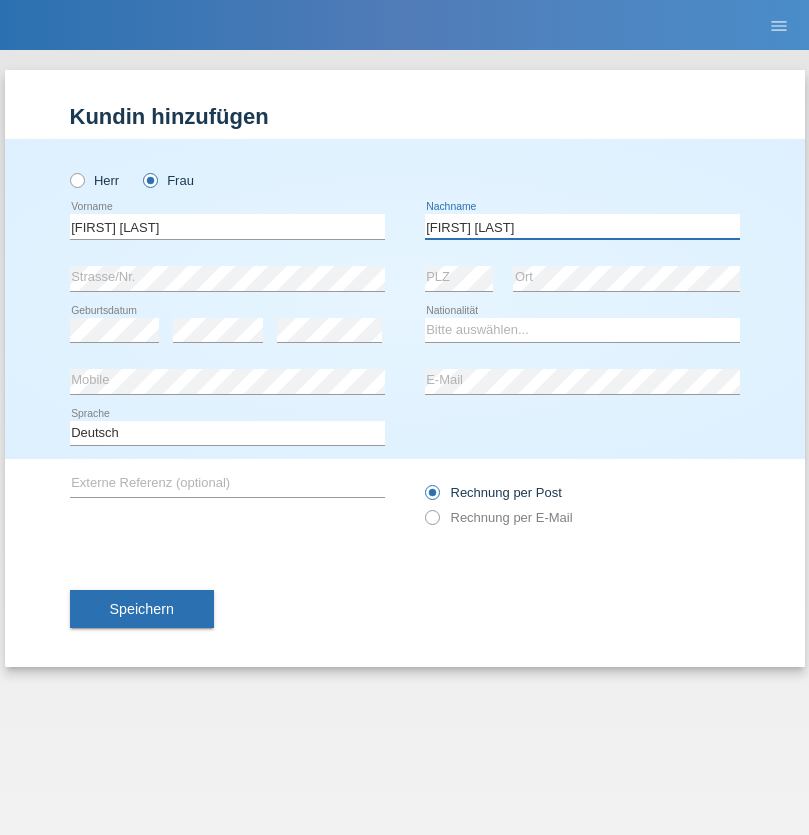 type on "Knusel Campillo" 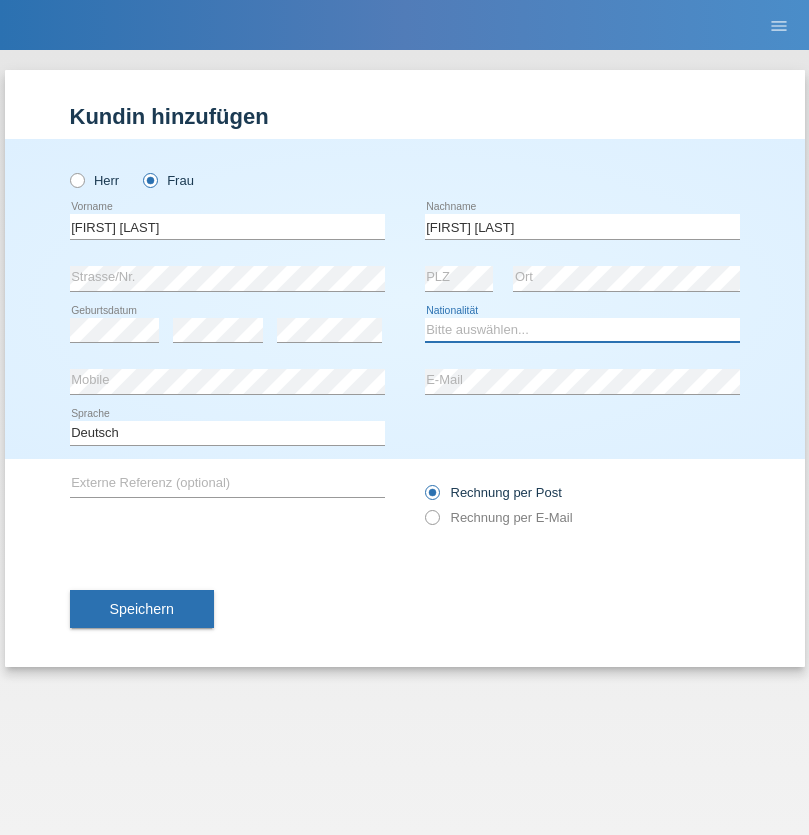 select on "CH" 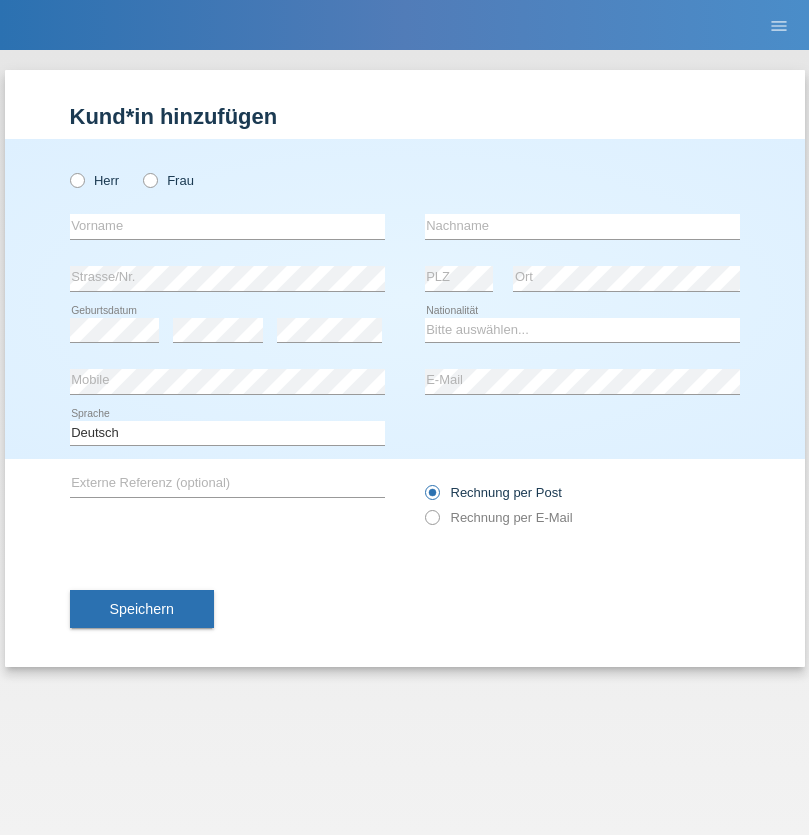 scroll, scrollTop: 0, scrollLeft: 0, axis: both 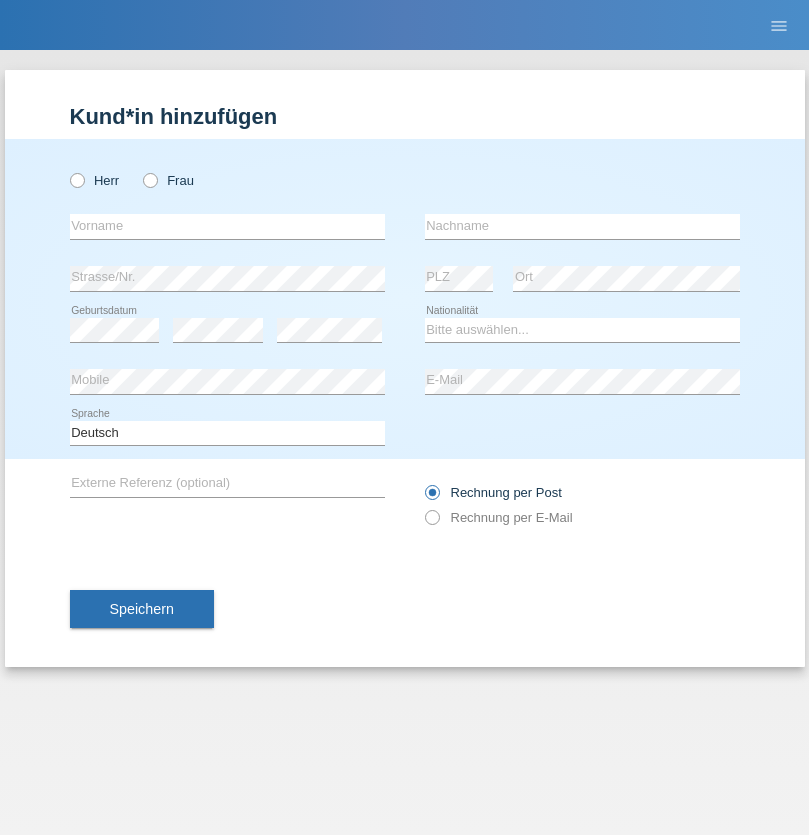 radio on "true" 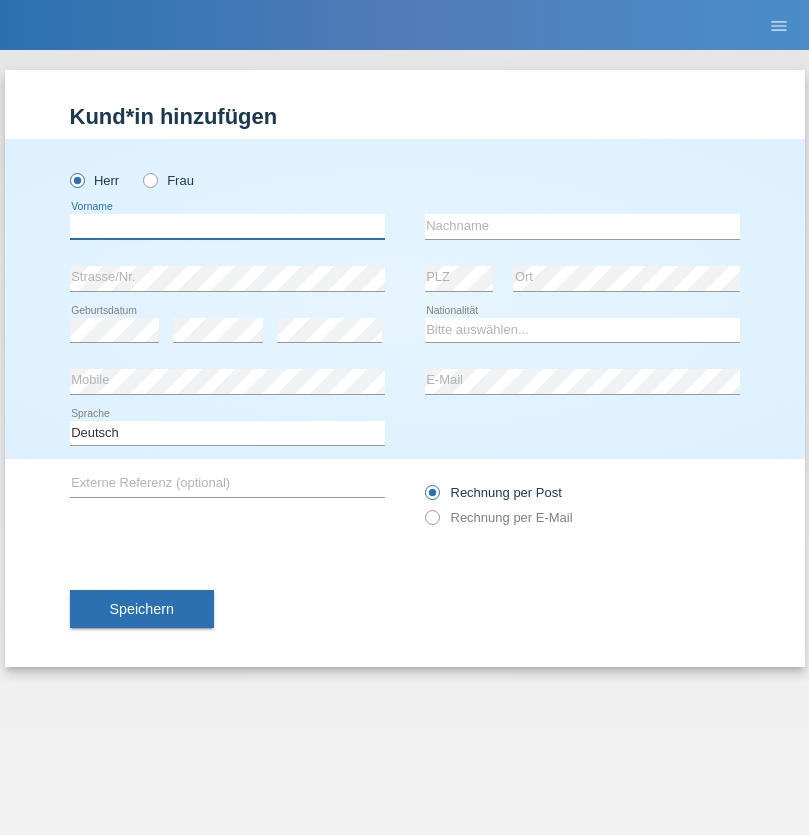 click at bounding box center [227, 226] 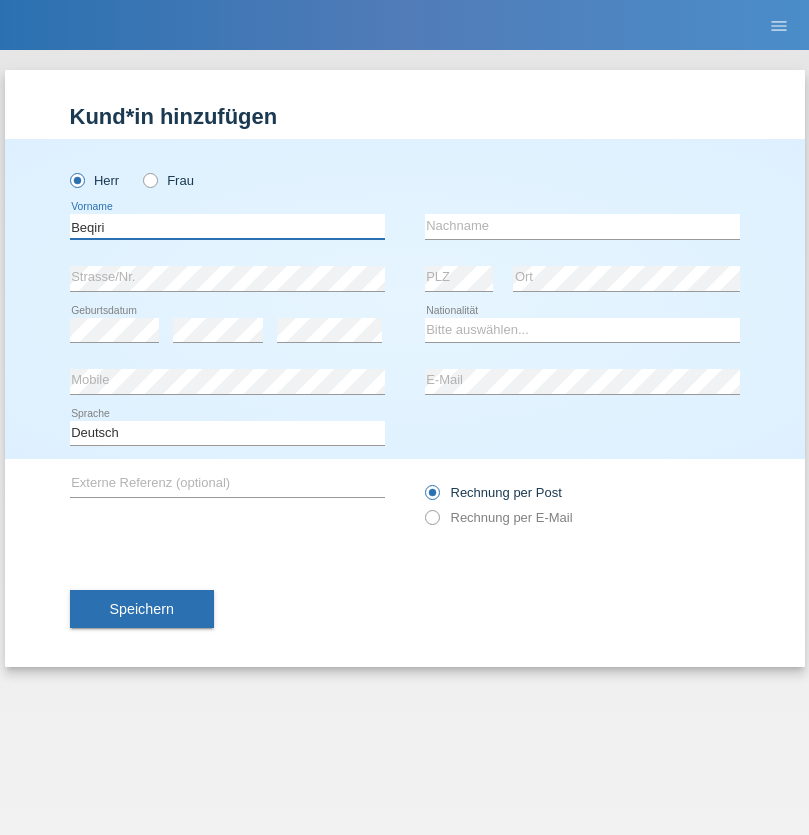 type on "Beqiri" 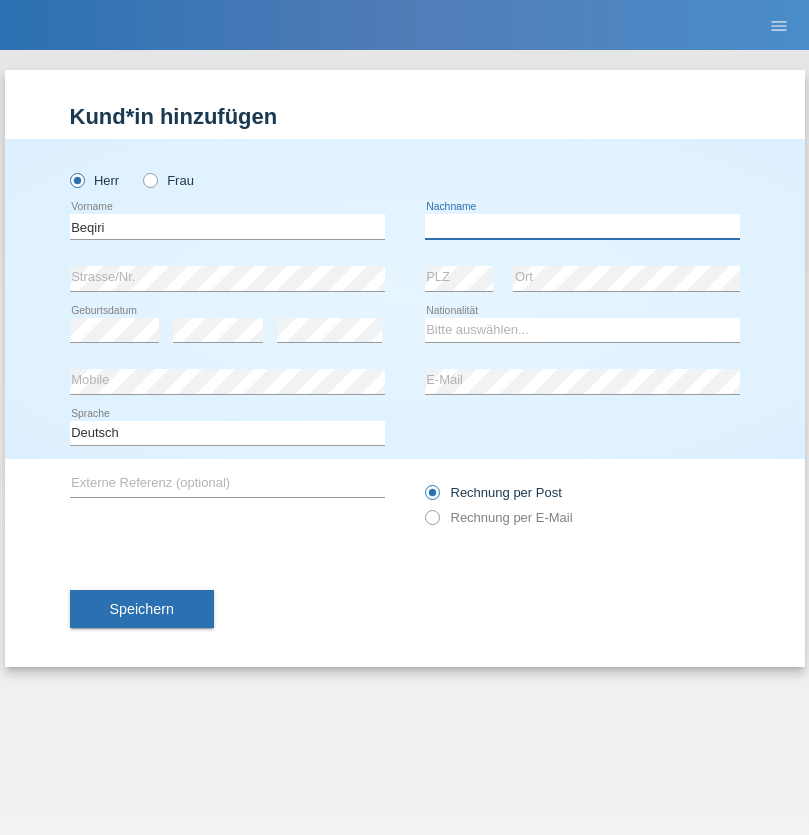 click at bounding box center (582, 226) 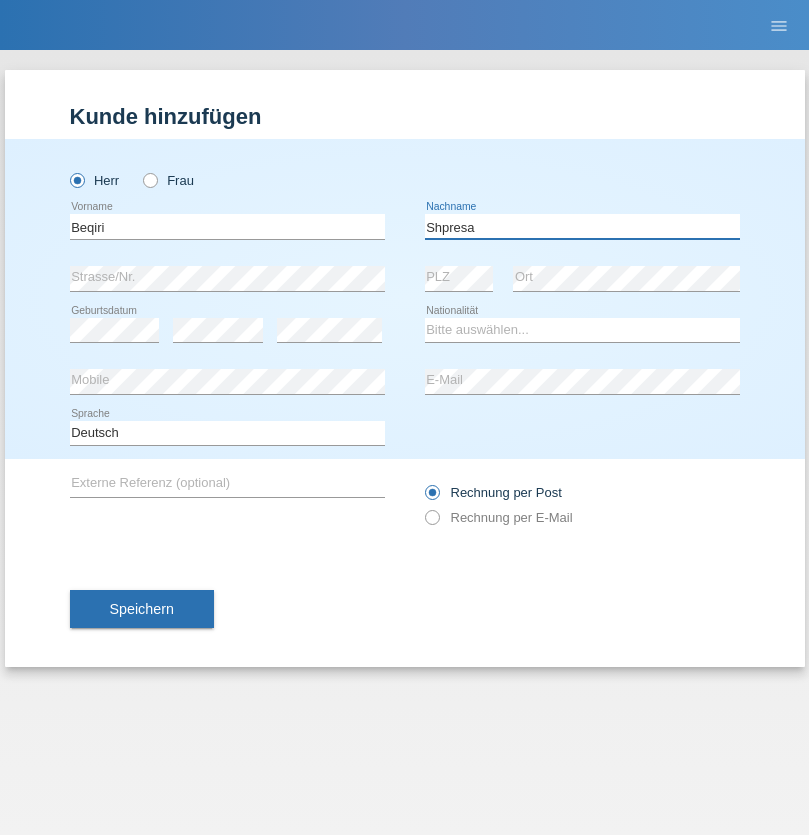 type on "Shpresa" 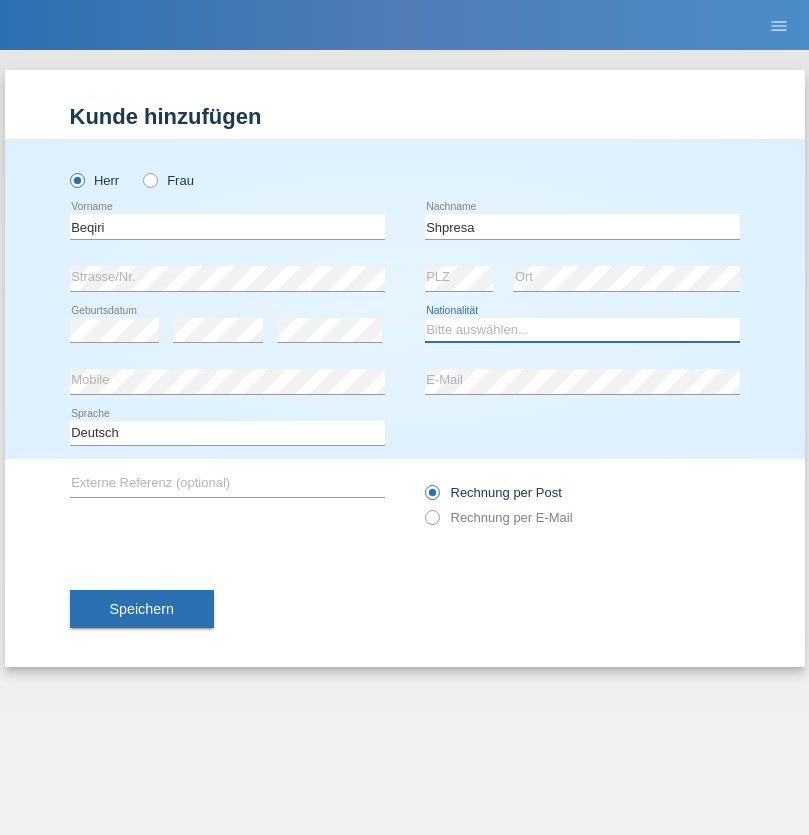 select on "XK" 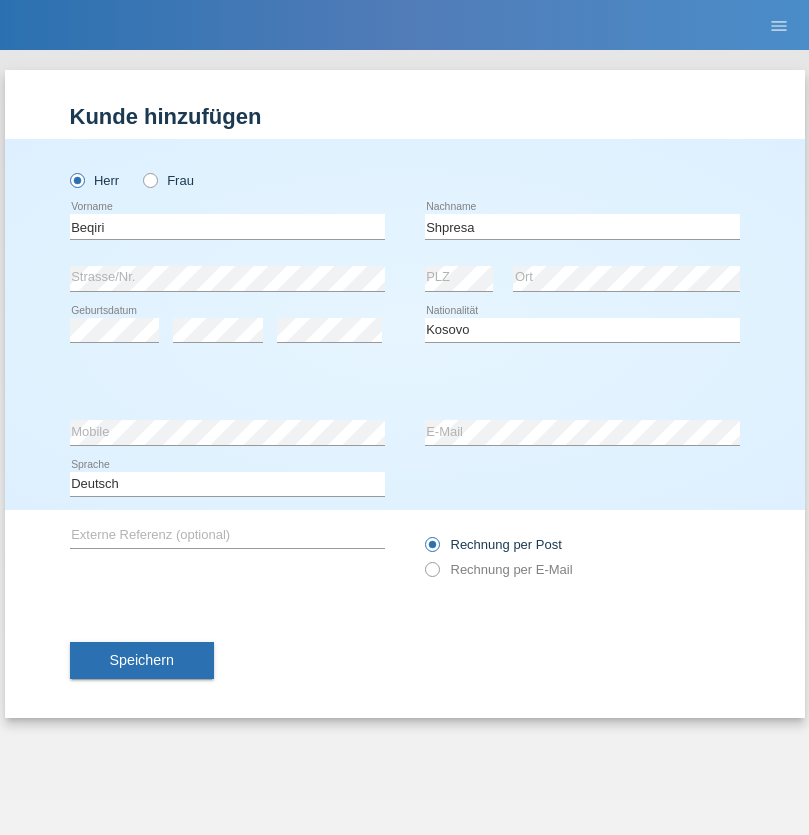 select on "C" 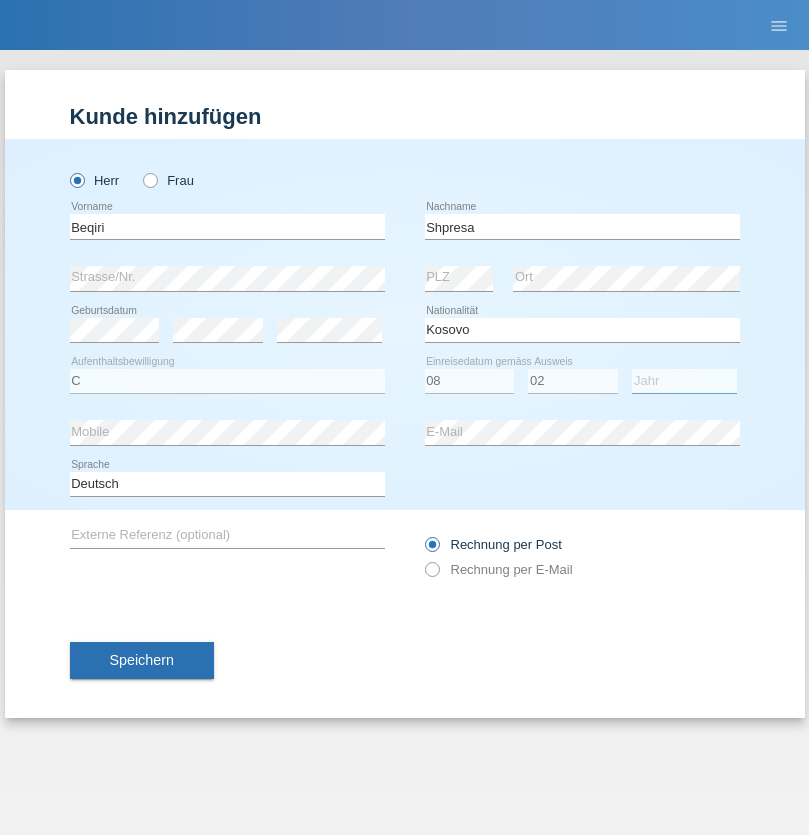 select on "1979" 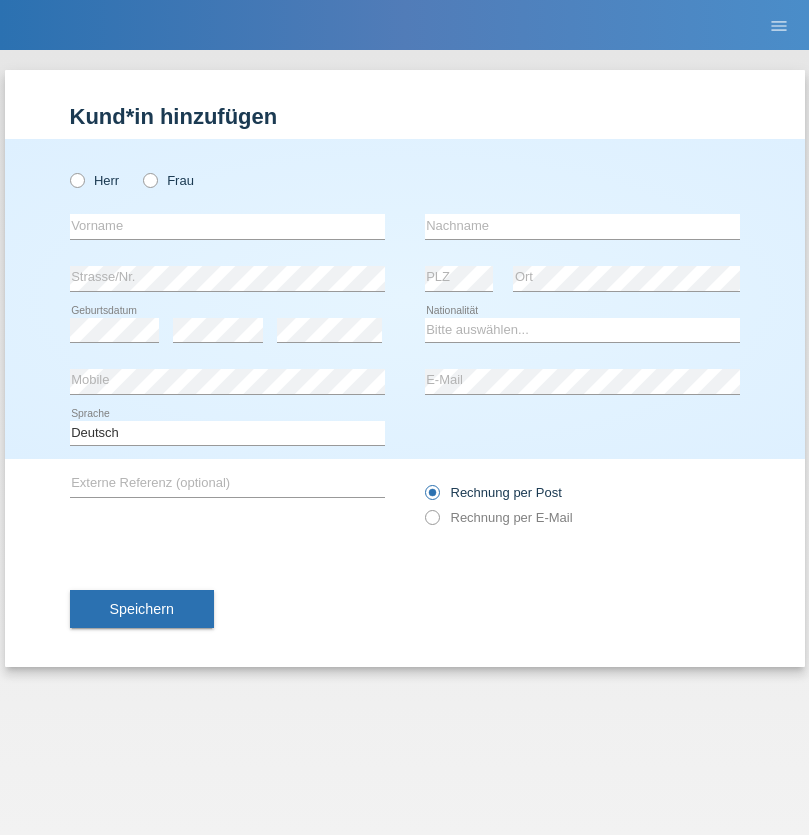 scroll, scrollTop: 0, scrollLeft: 0, axis: both 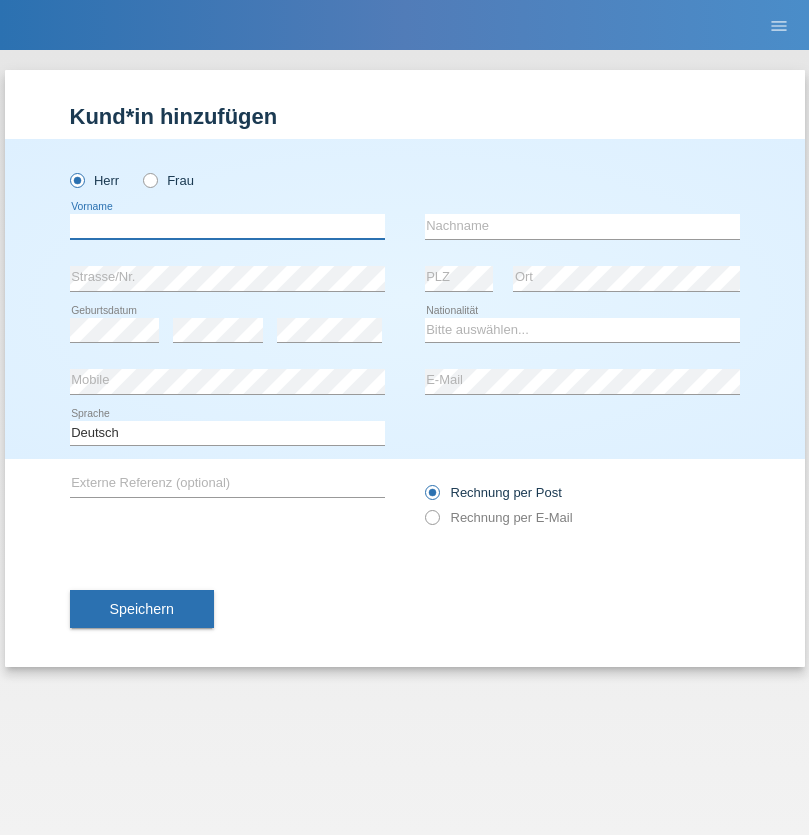 click at bounding box center (227, 226) 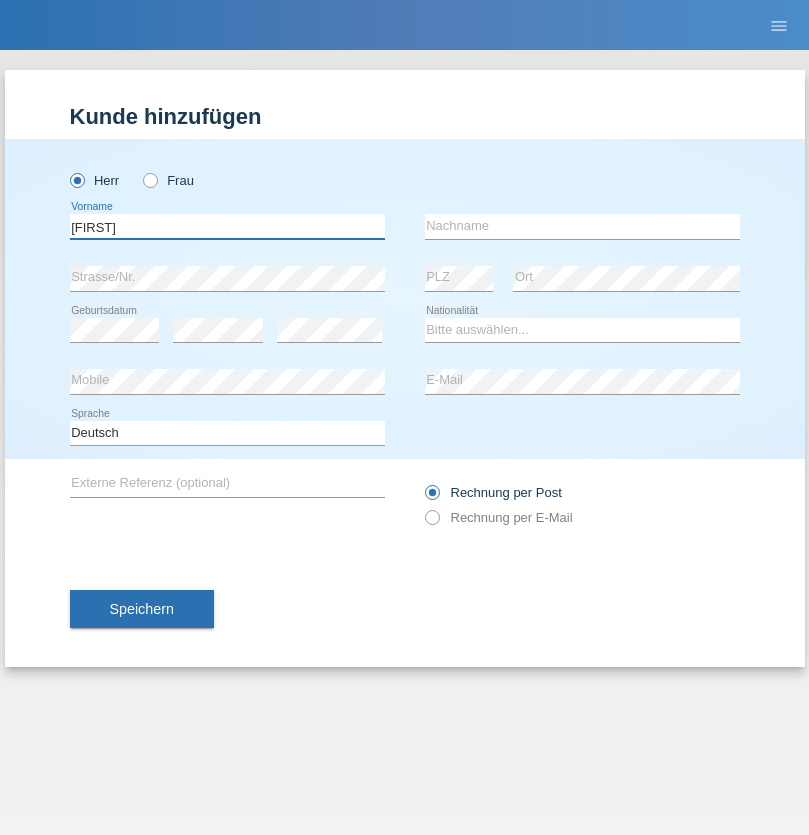 type on "[FIRST]" 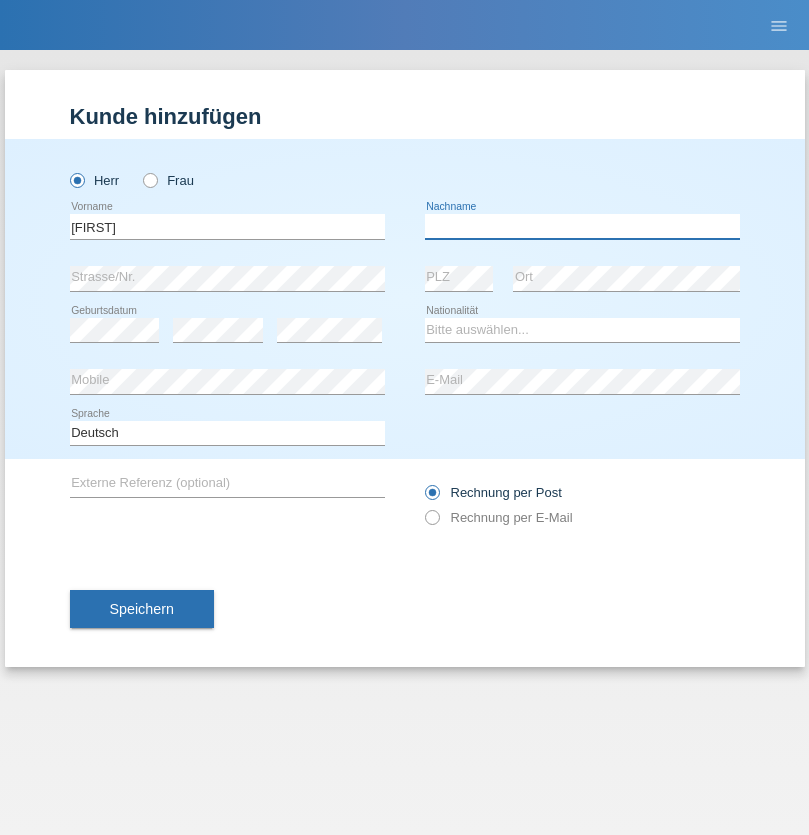 click at bounding box center [582, 226] 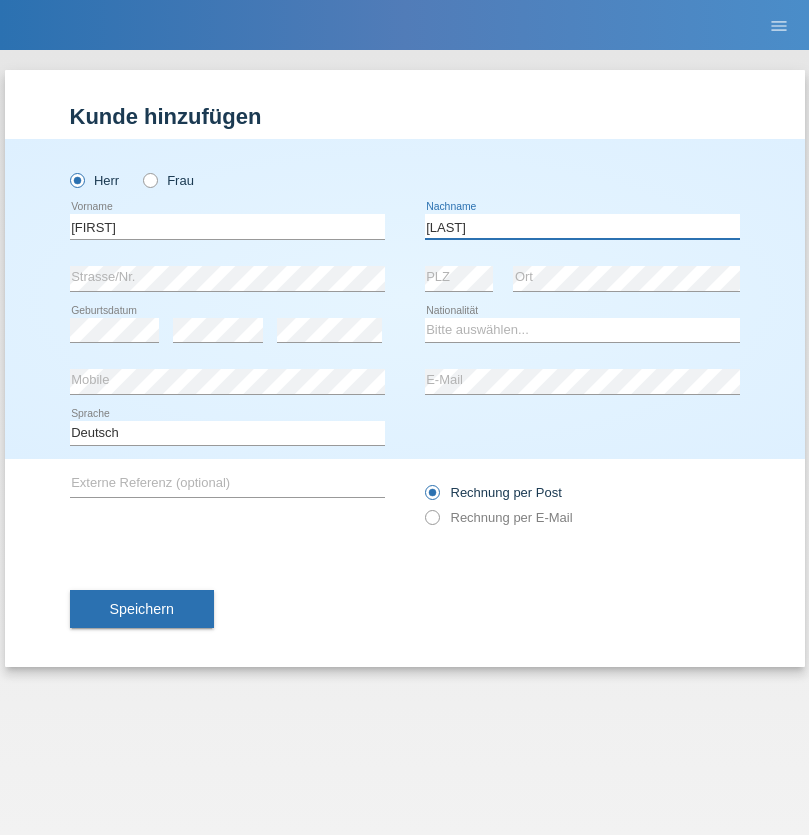 type on "[LAST]" 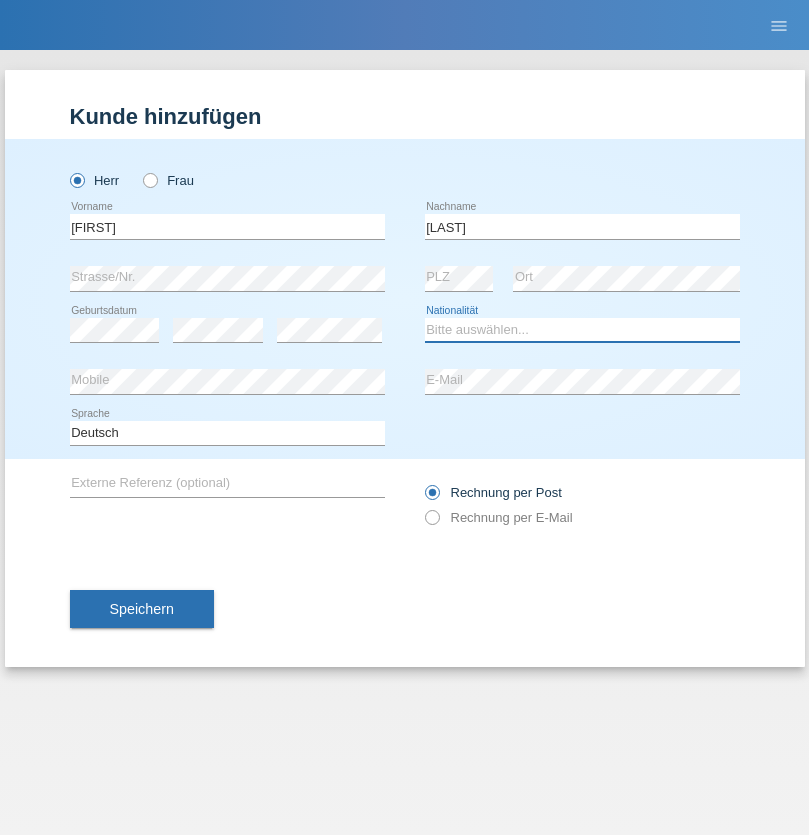 select on "CH" 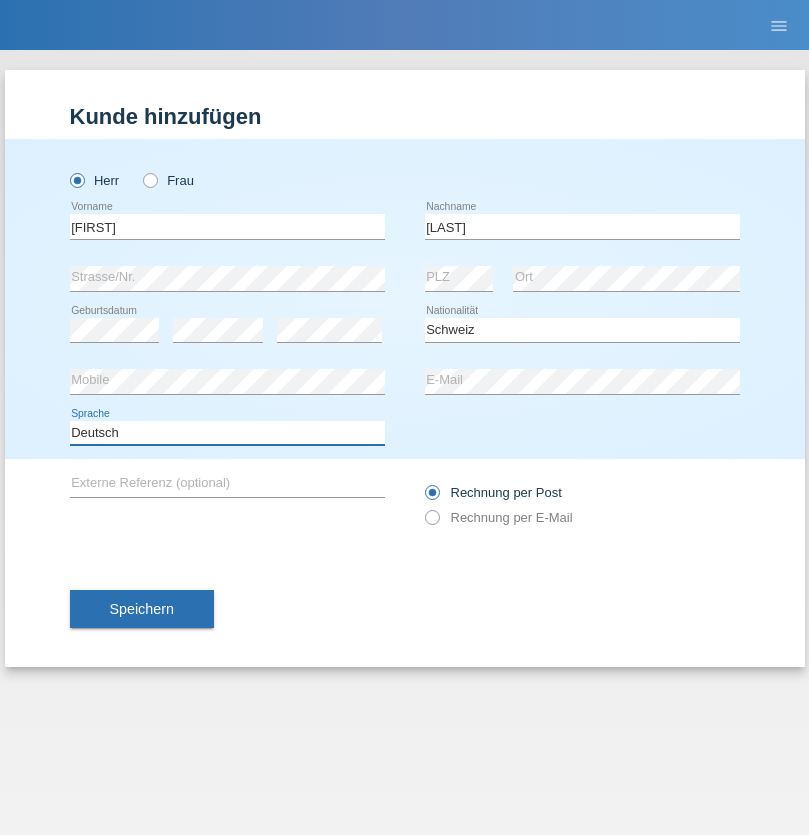 select on "en" 